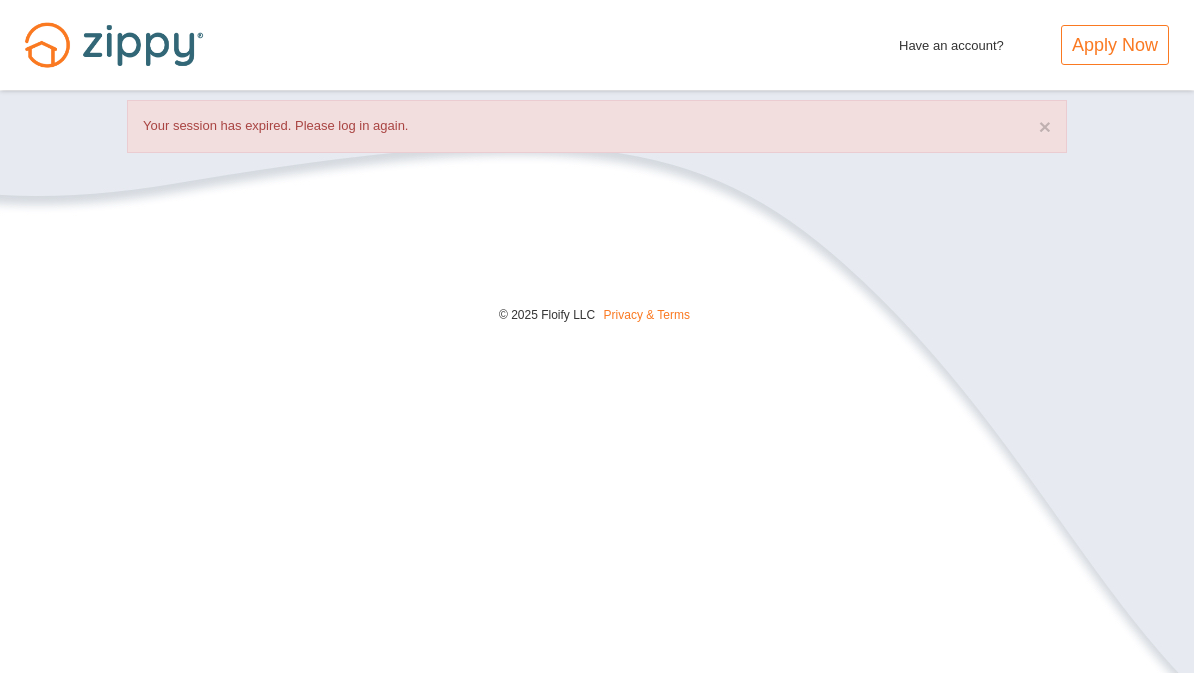 scroll, scrollTop: 0, scrollLeft: 0, axis: both 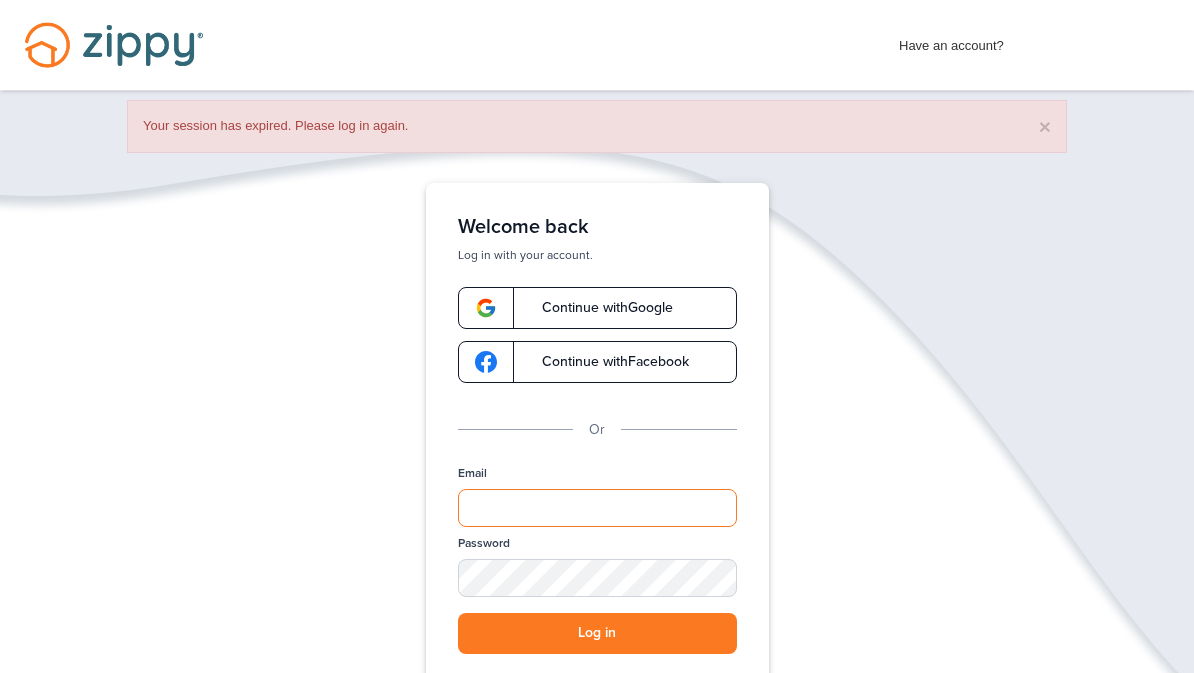 click on "Email" at bounding box center (597, 508) 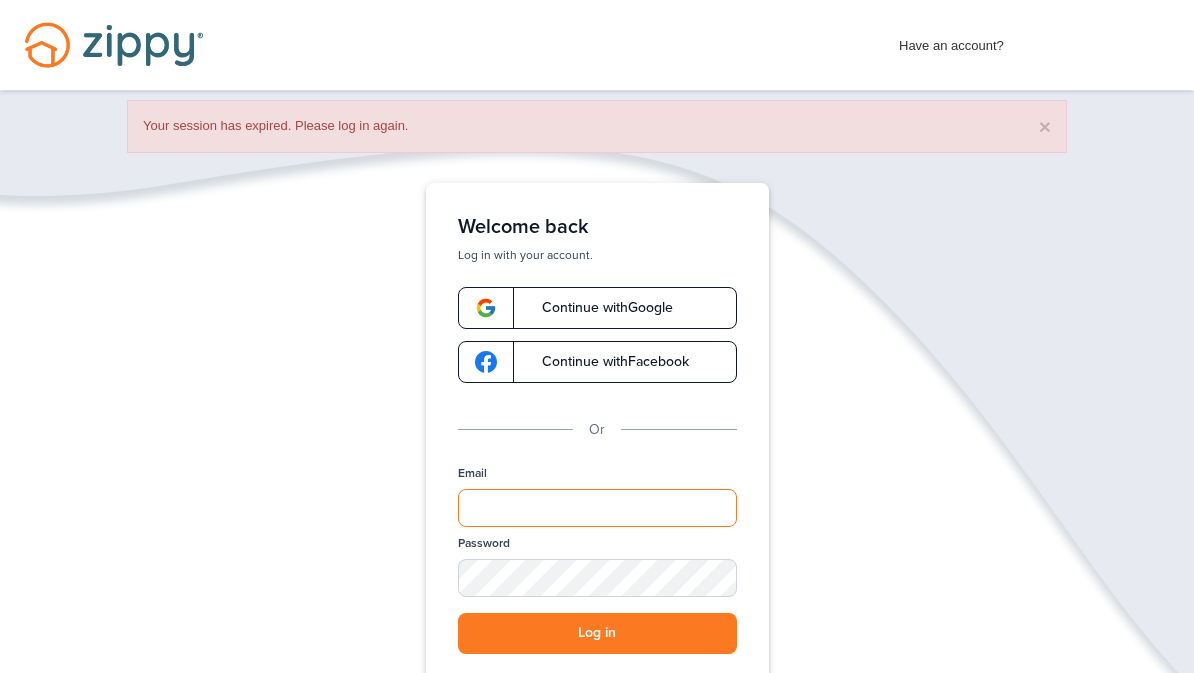 type on "**********" 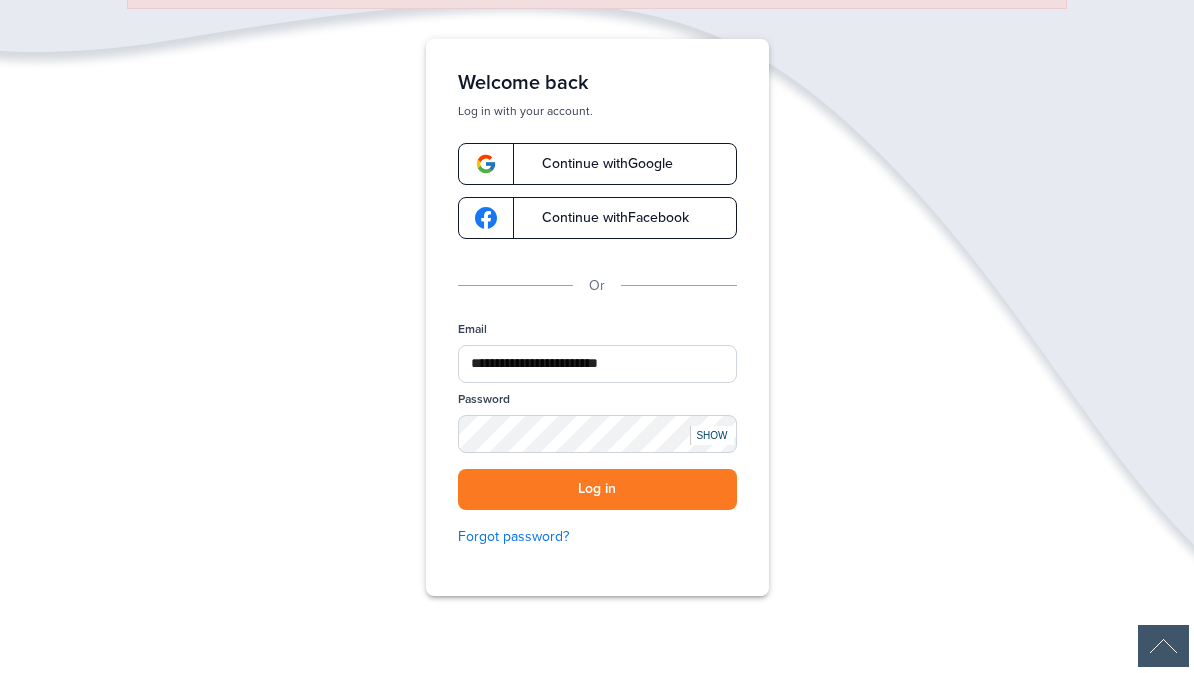 scroll, scrollTop: 144, scrollLeft: 0, axis: vertical 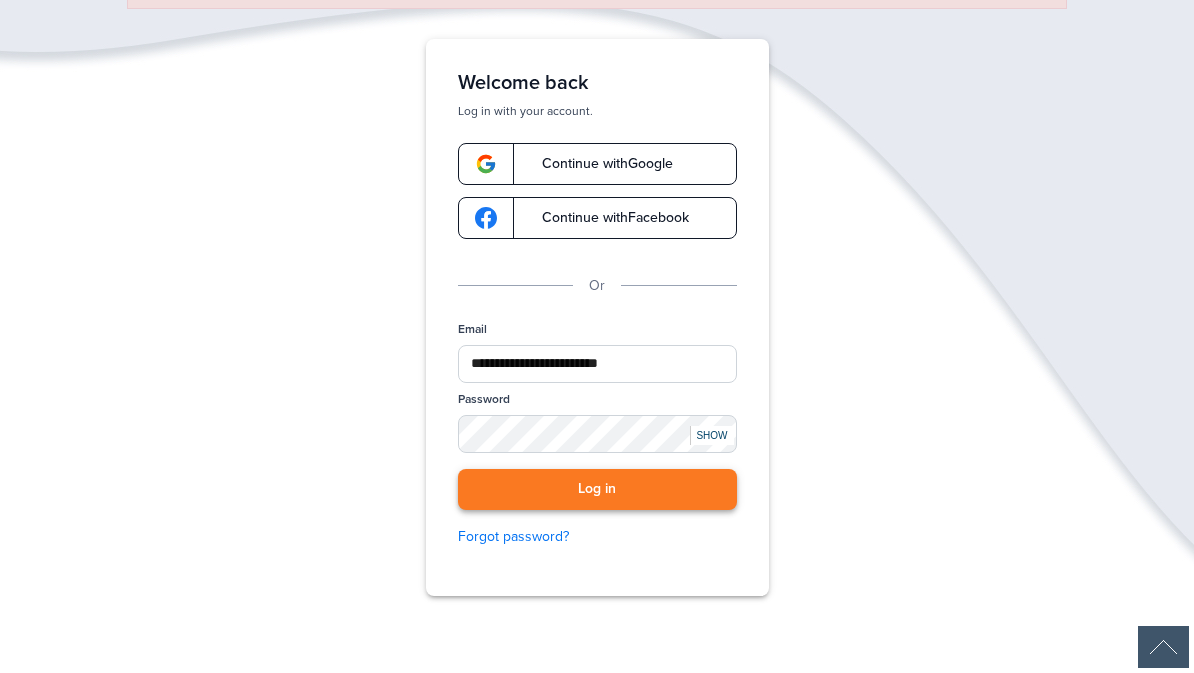 click on "Log in" at bounding box center [597, 489] 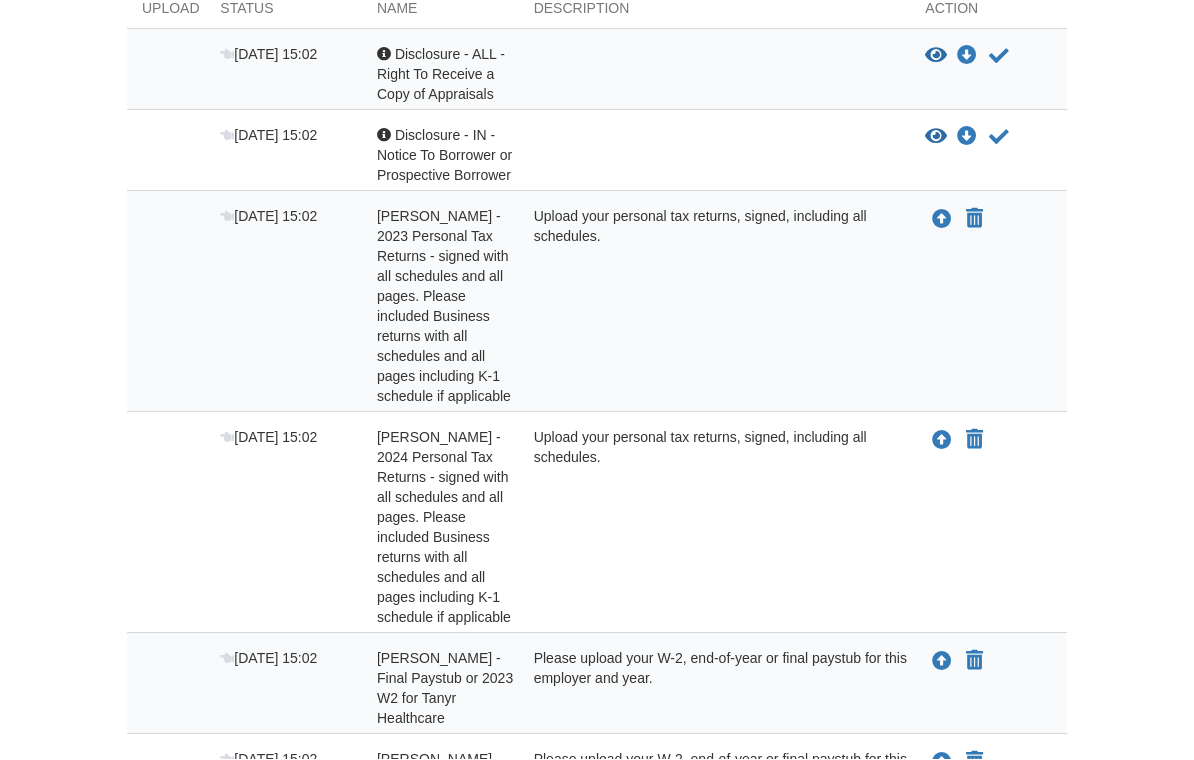 scroll, scrollTop: 498, scrollLeft: 0, axis: vertical 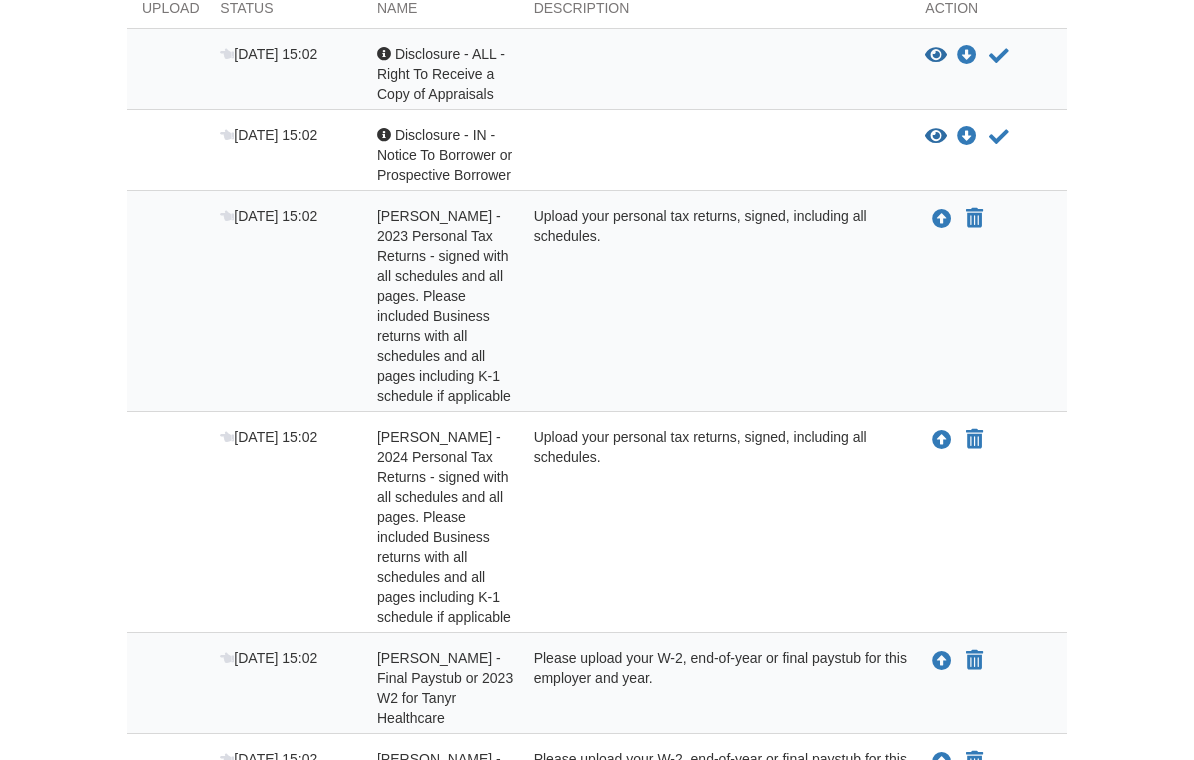 click on "Upload your document
You can declare this document Not Applicable" at bounding box center [988, 689] 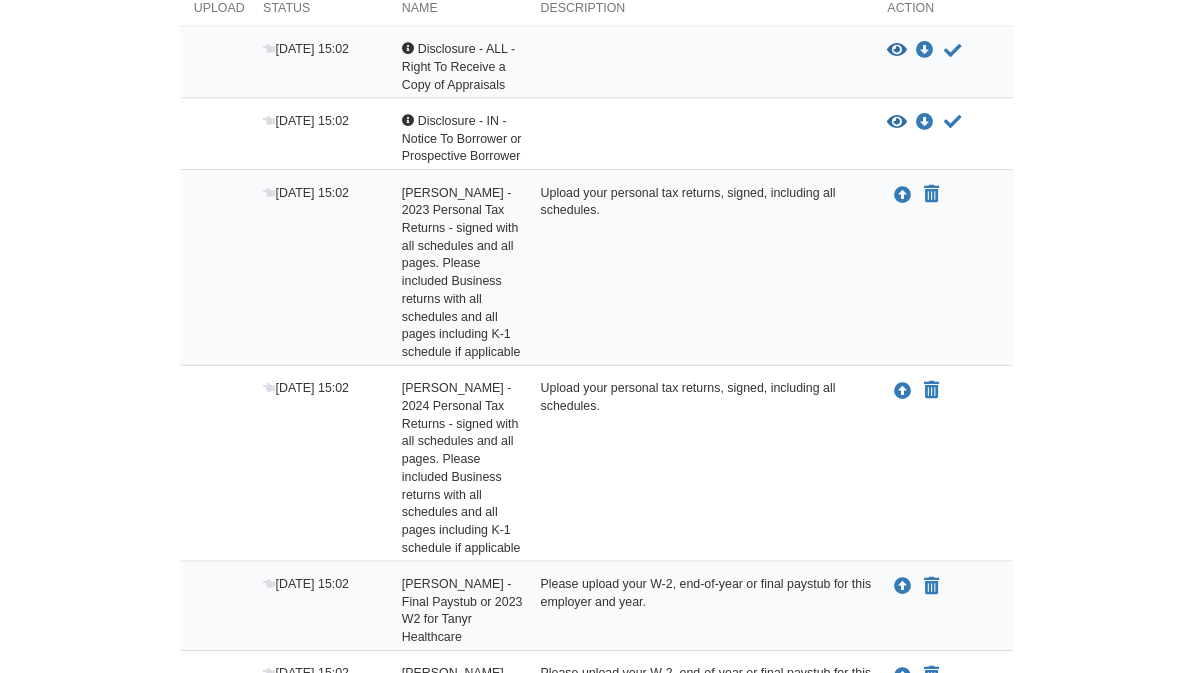 scroll, scrollTop: 586, scrollLeft: 0, axis: vertical 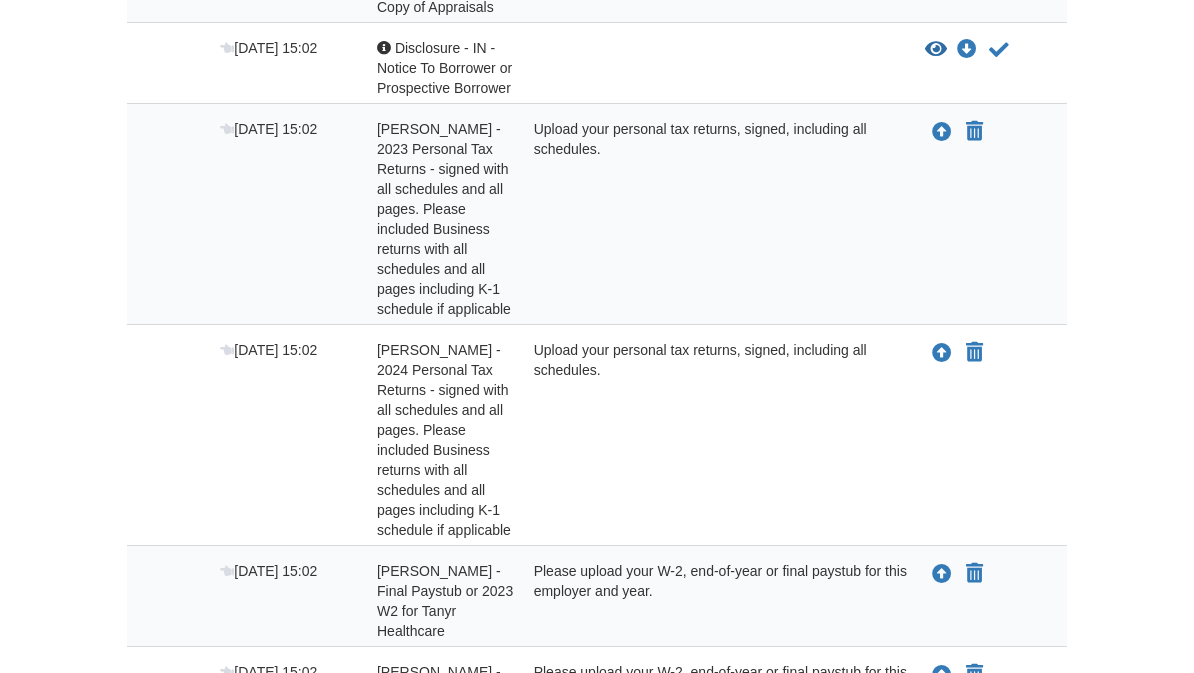 click on "Upload your document
You can declare this document Not Applicable" at bounding box center [988, 440] 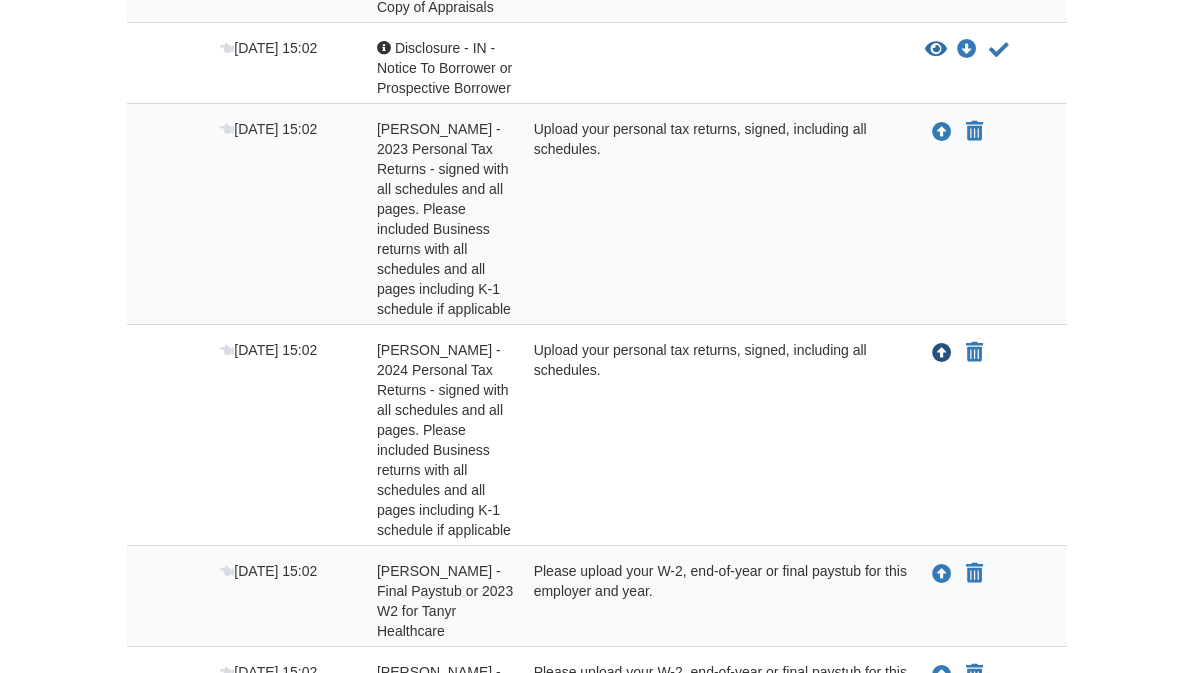 click at bounding box center [942, 354] 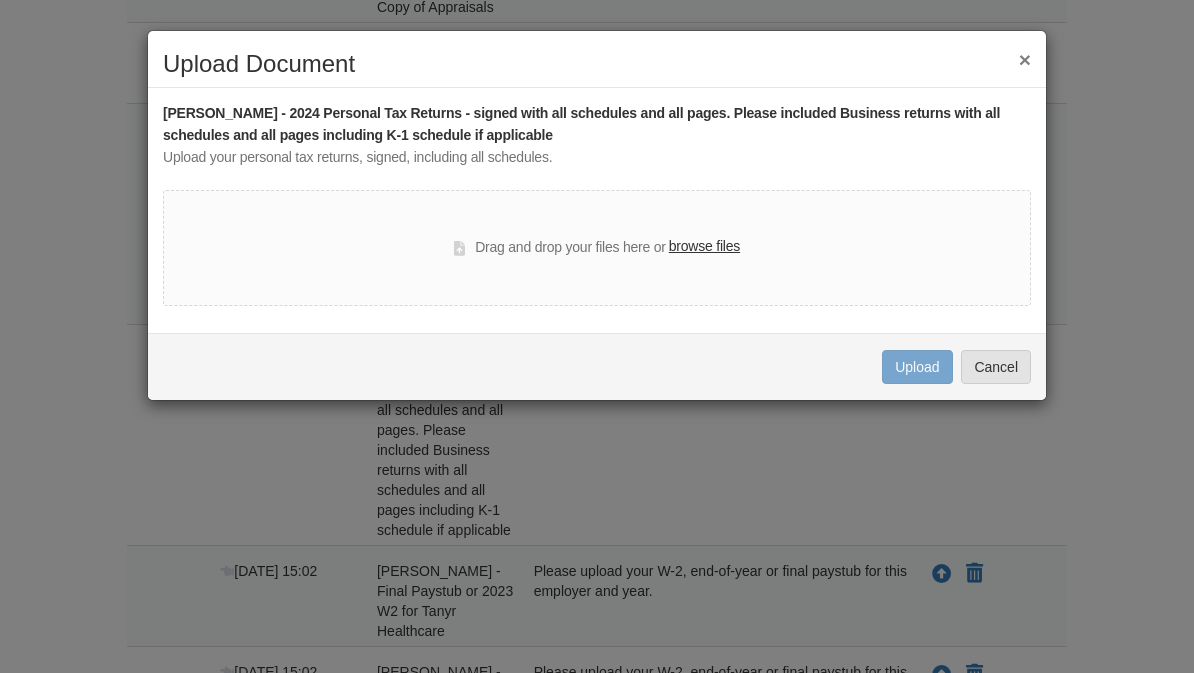 click on "browse files" at bounding box center [704, 247] 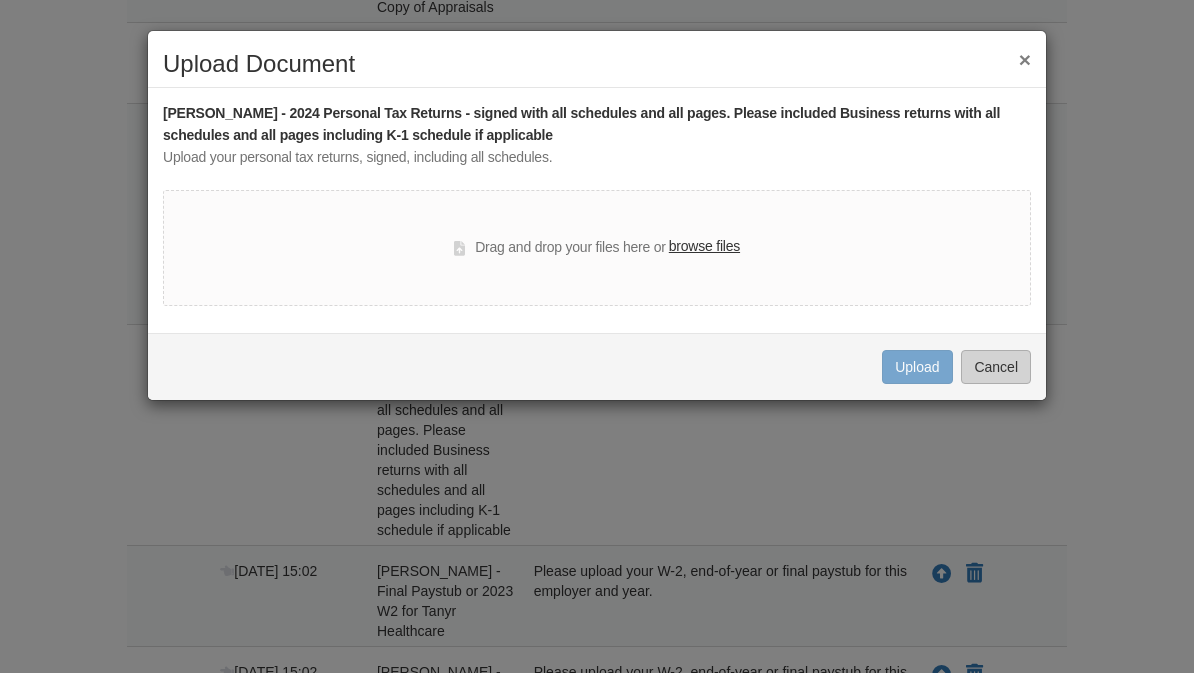 click on "Cancel" at bounding box center (996, 367) 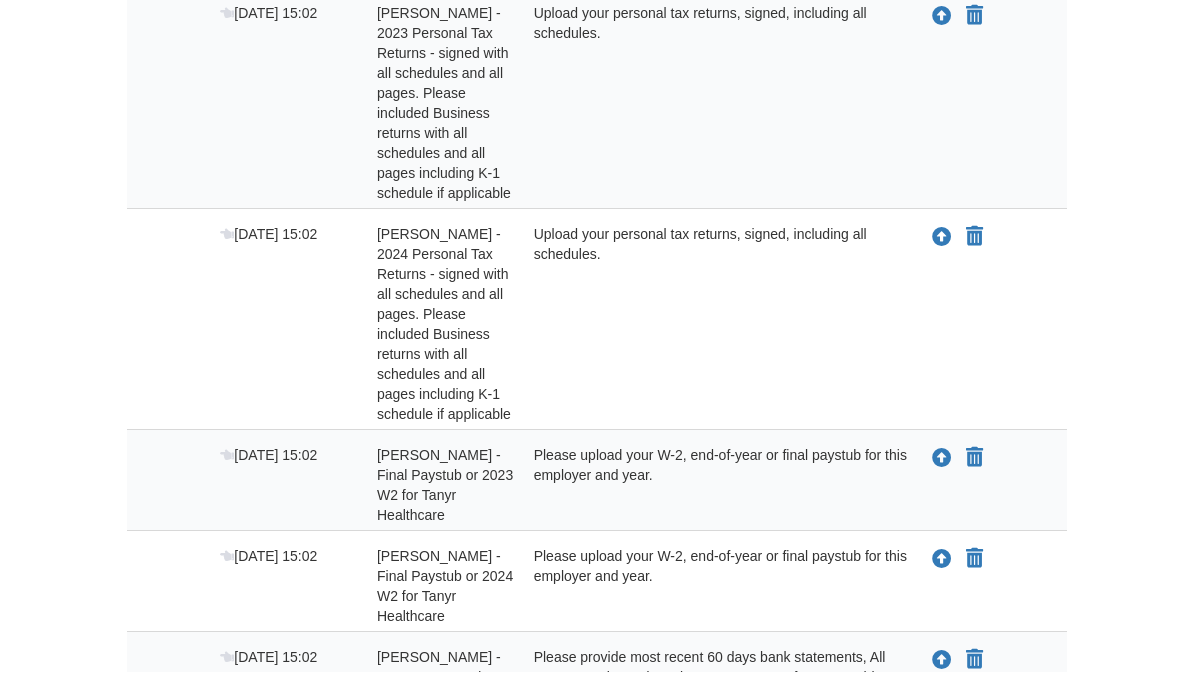 scroll, scrollTop: 701, scrollLeft: 0, axis: vertical 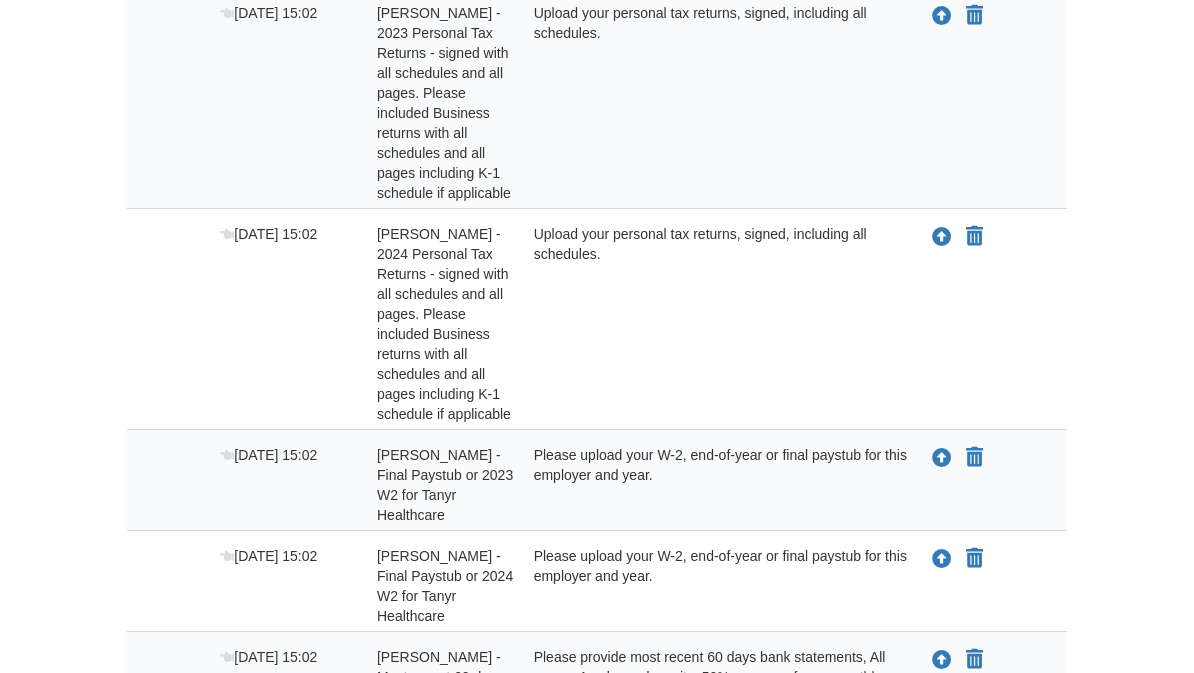 click on "Upload your personal tax returns, signed, including all schedules." at bounding box center (715, 325) 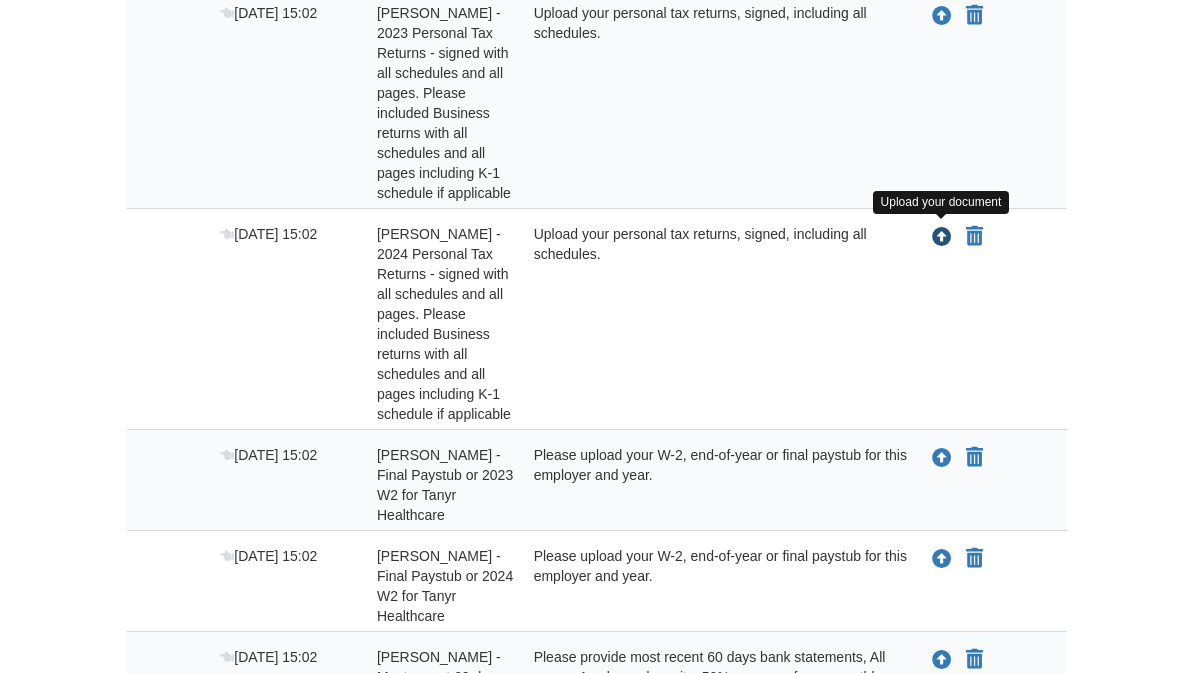 click at bounding box center [942, 239] 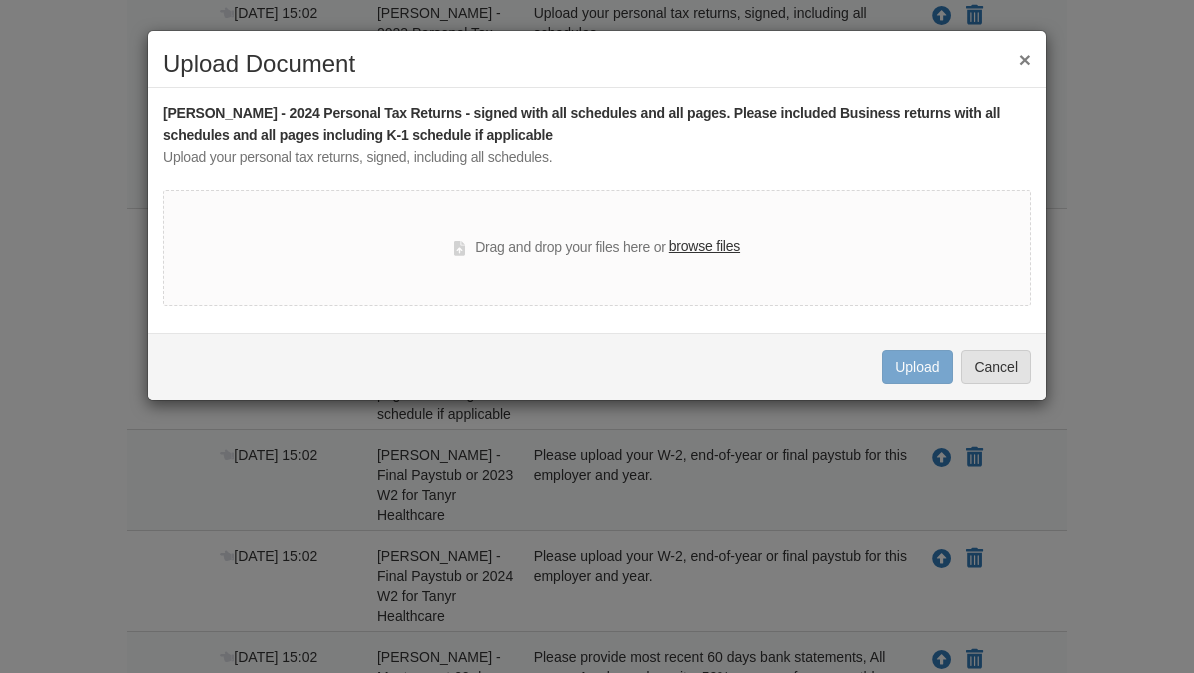 click on "browse files" at bounding box center (704, 247) 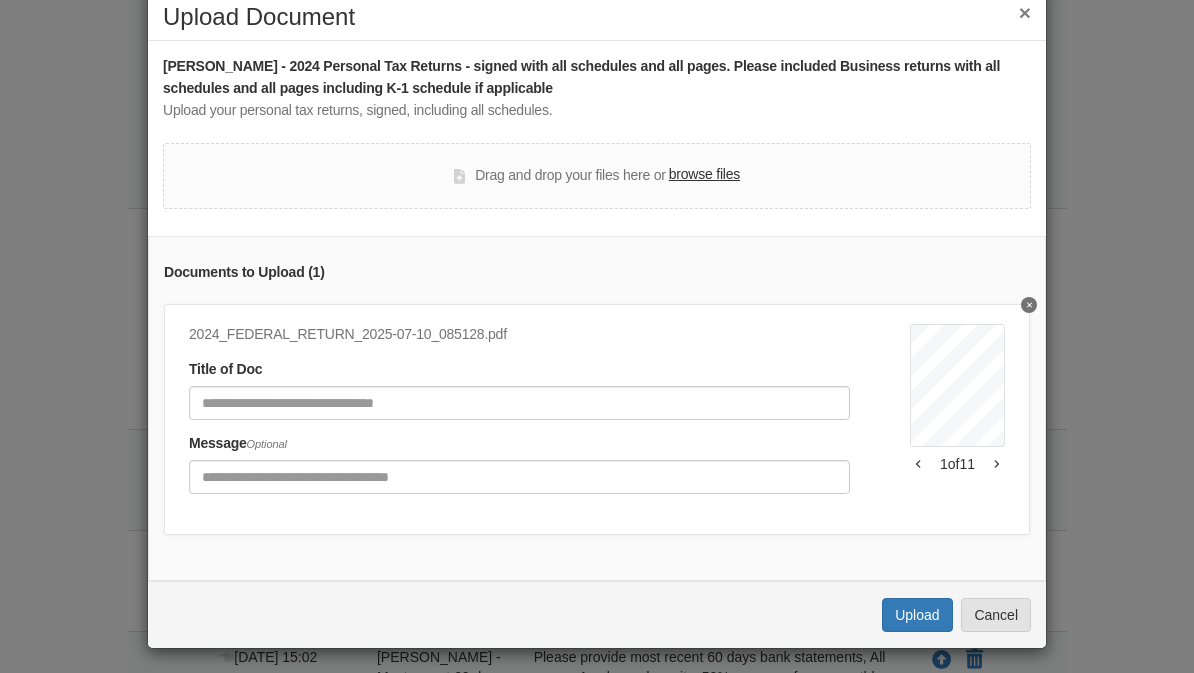 scroll, scrollTop: 46, scrollLeft: 0, axis: vertical 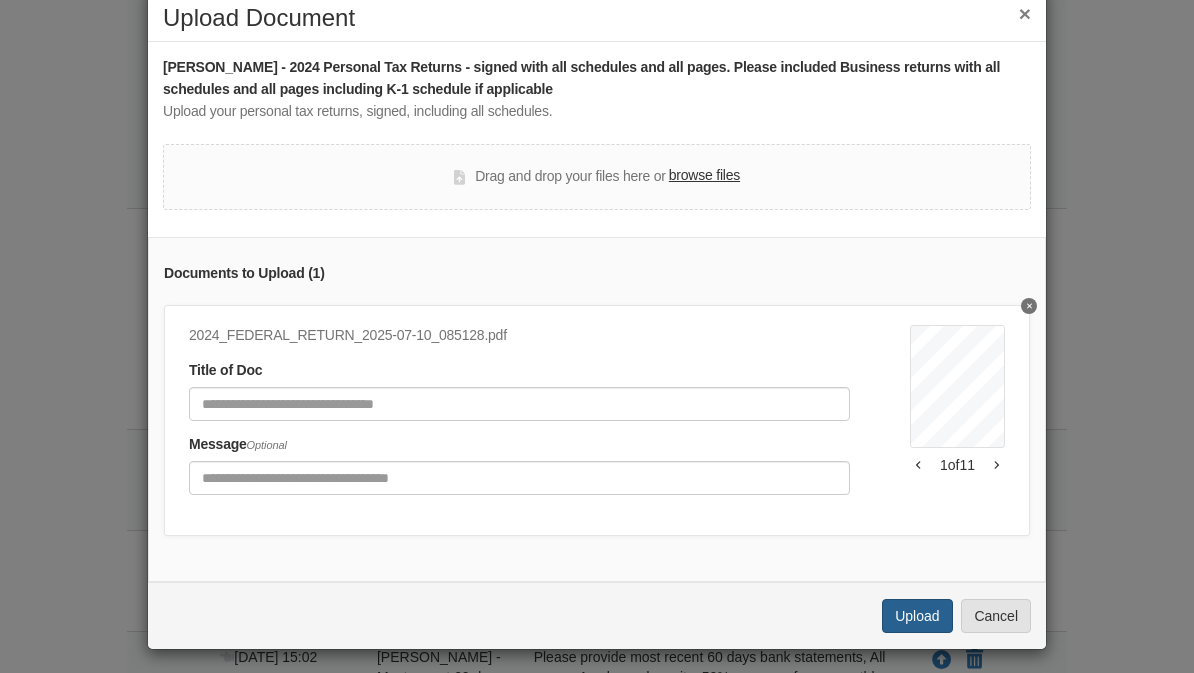 click on "Upload" at bounding box center (917, 616) 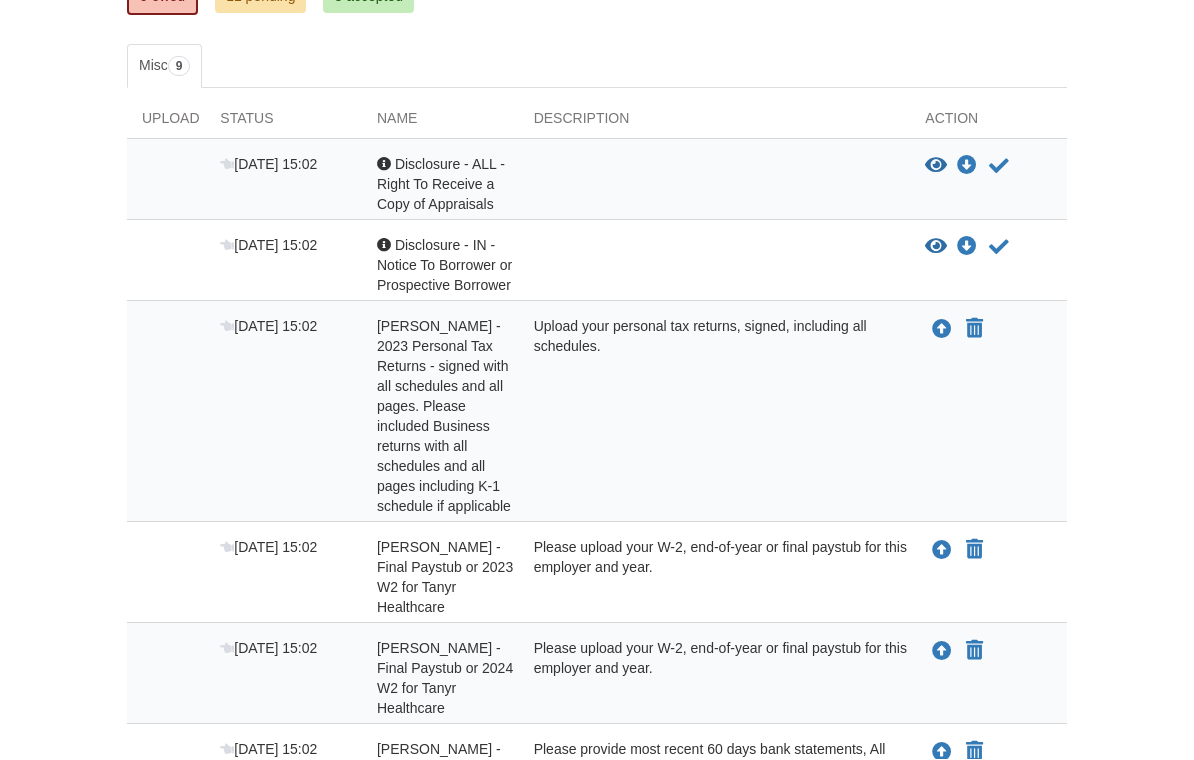 scroll, scrollTop: 389, scrollLeft: 0, axis: vertical 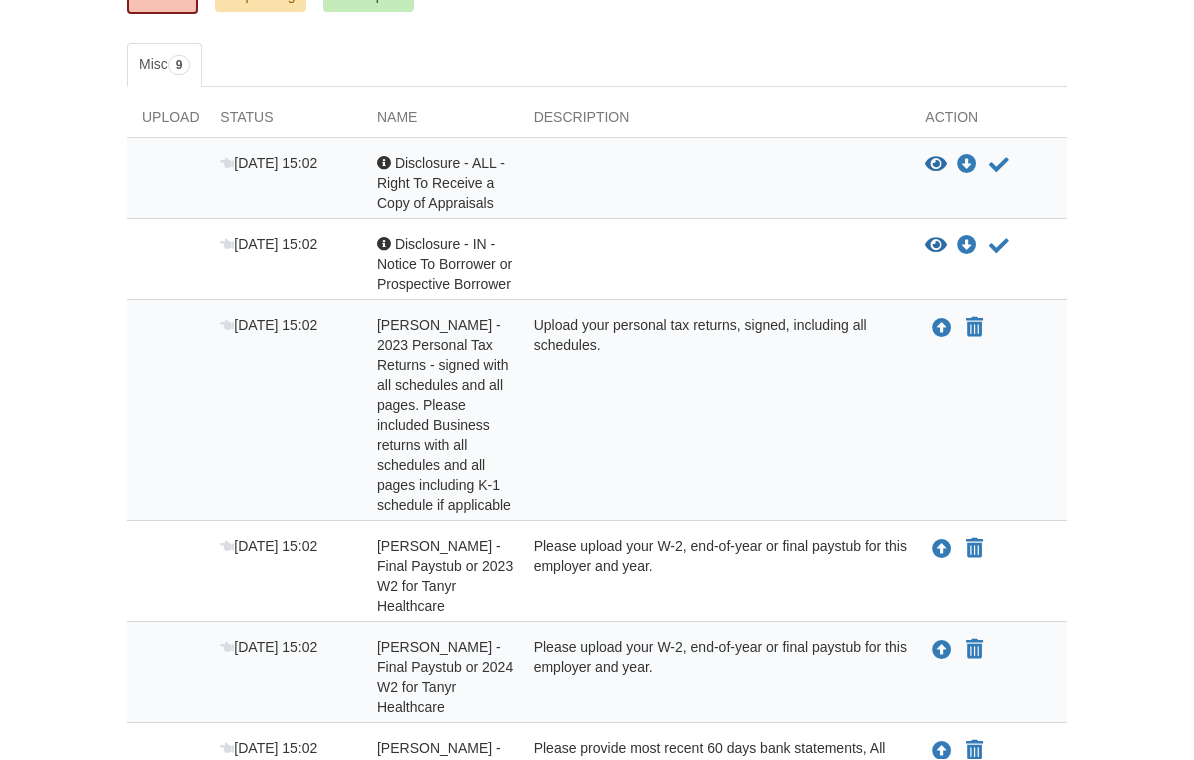 click on "Please upload your W-2, end-of-year or final paystub for this employer and year." at bounding box center [715, 577] 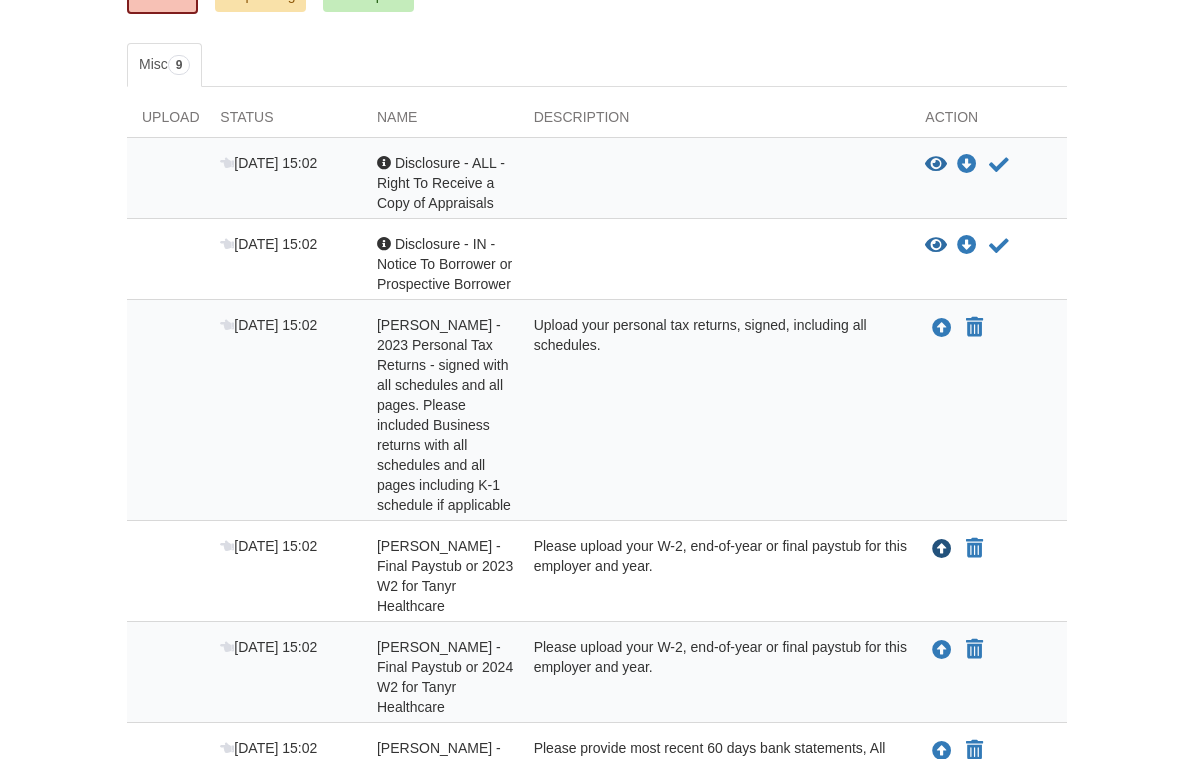 click at bounding box center [942, 551] 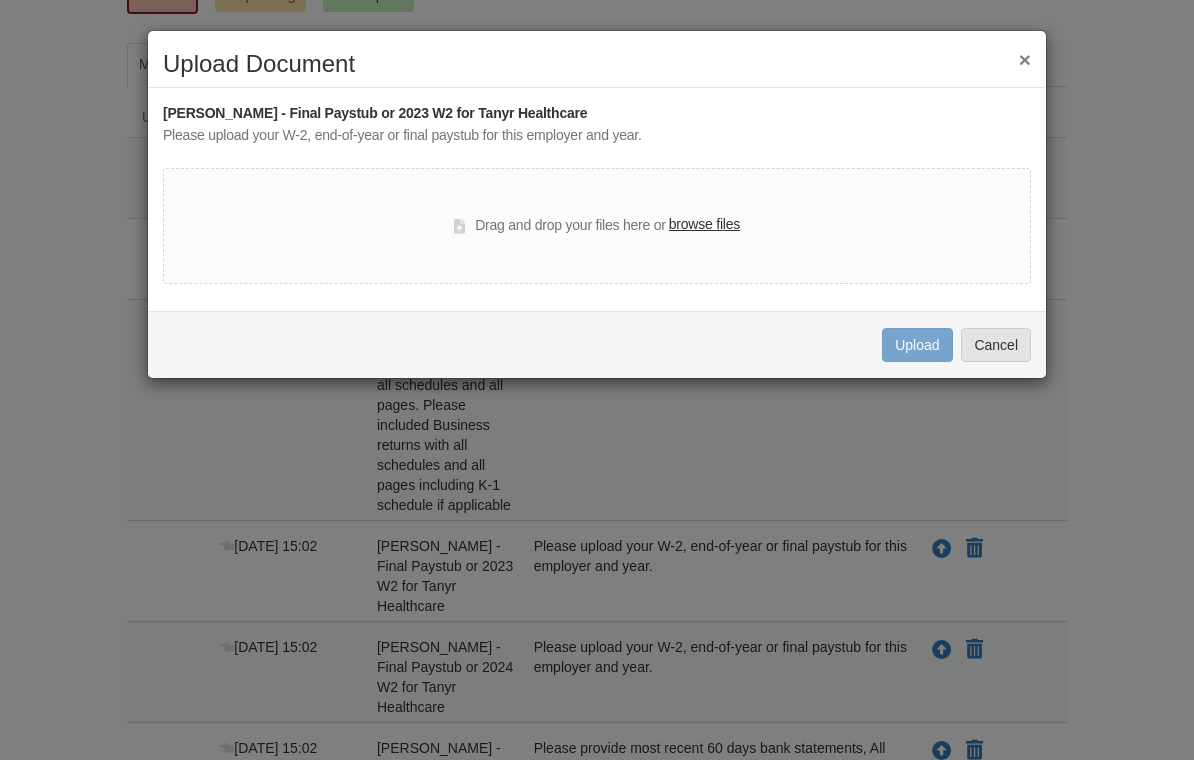 click on "browse files" at bounding box center [704, 225] 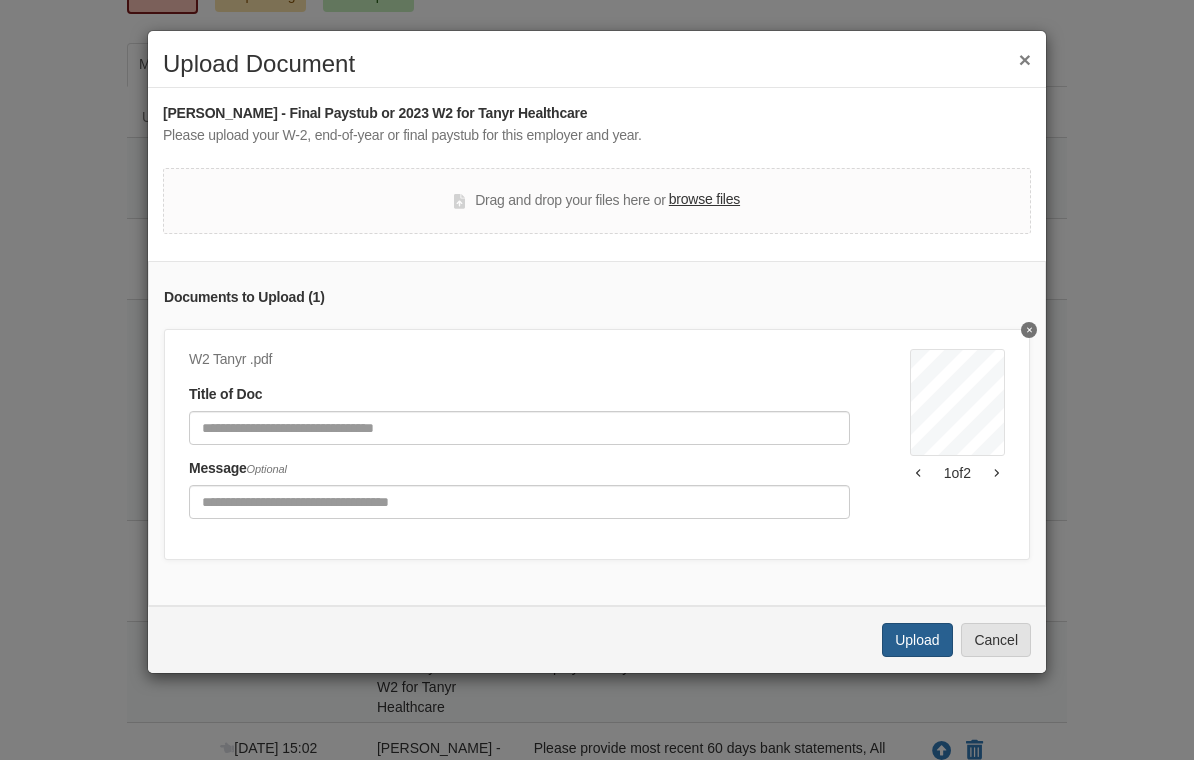 click on "Upload" at bounding box center (917, 640) 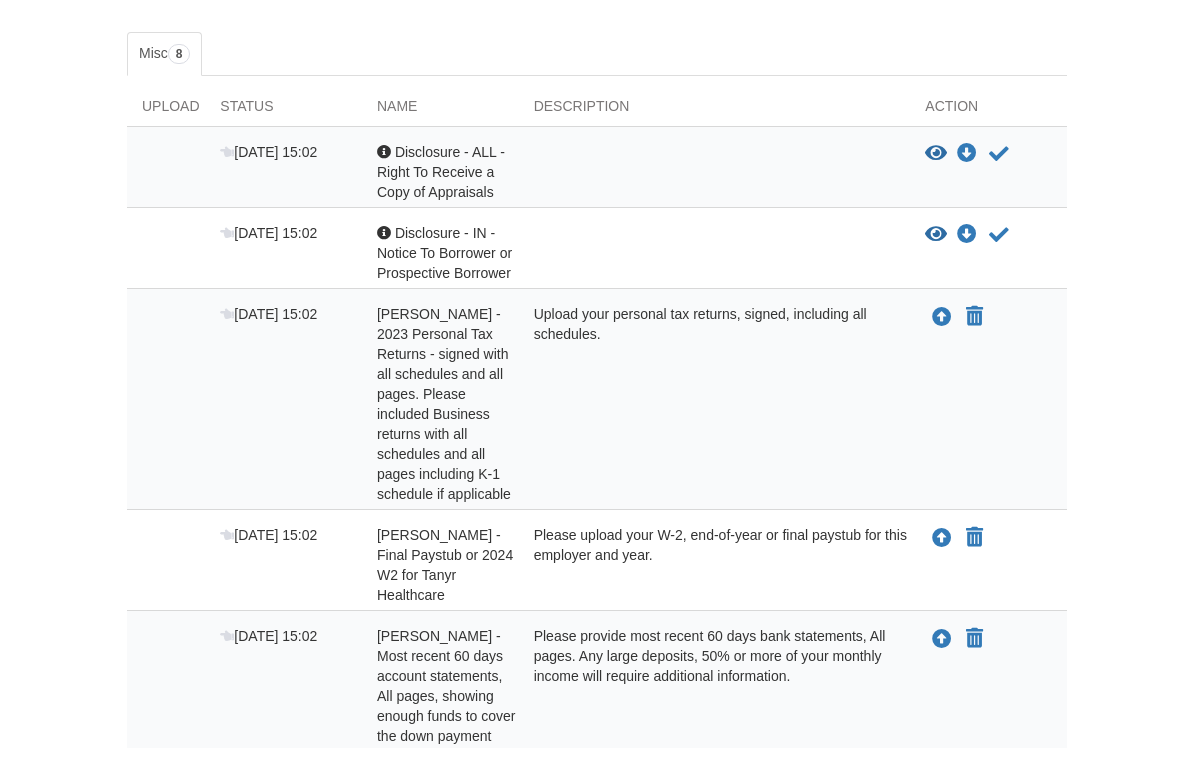 scroll, scrollTop: 389, scrollLeft: 0, axis: vertical 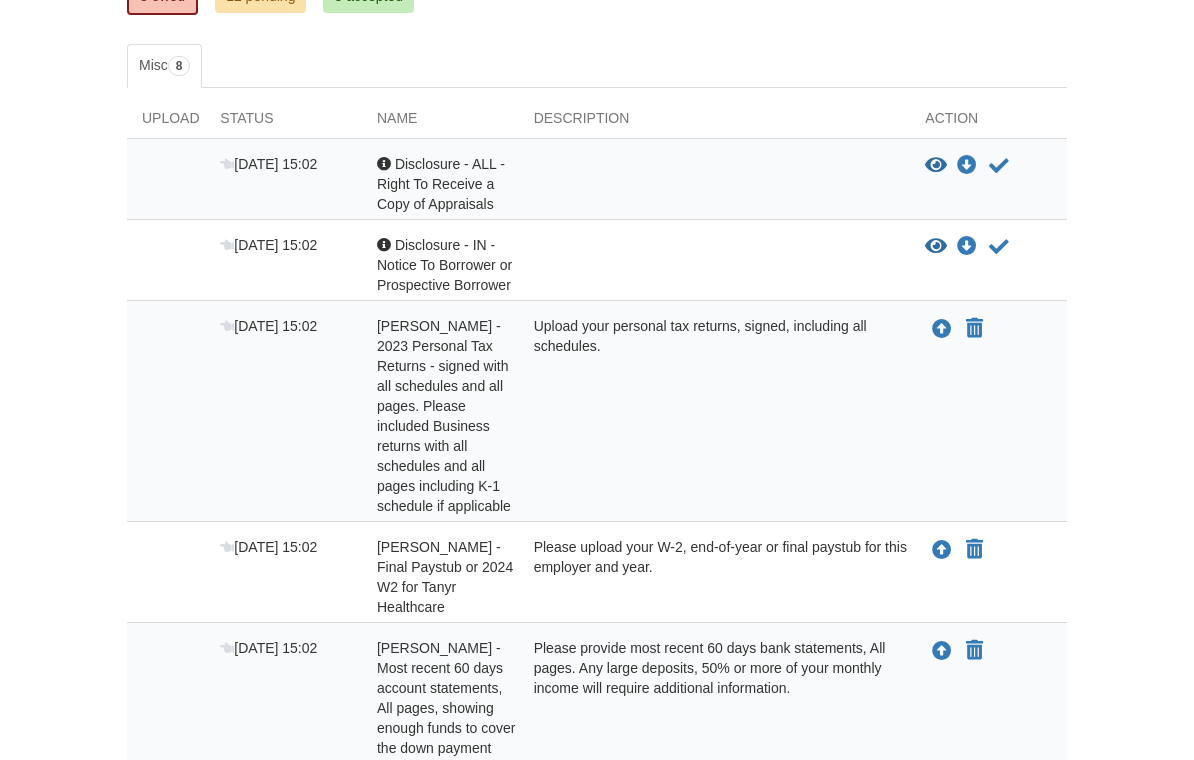 click on "Upload your document
You can declare this document Not Applicable" at bounding box center (988, 416) 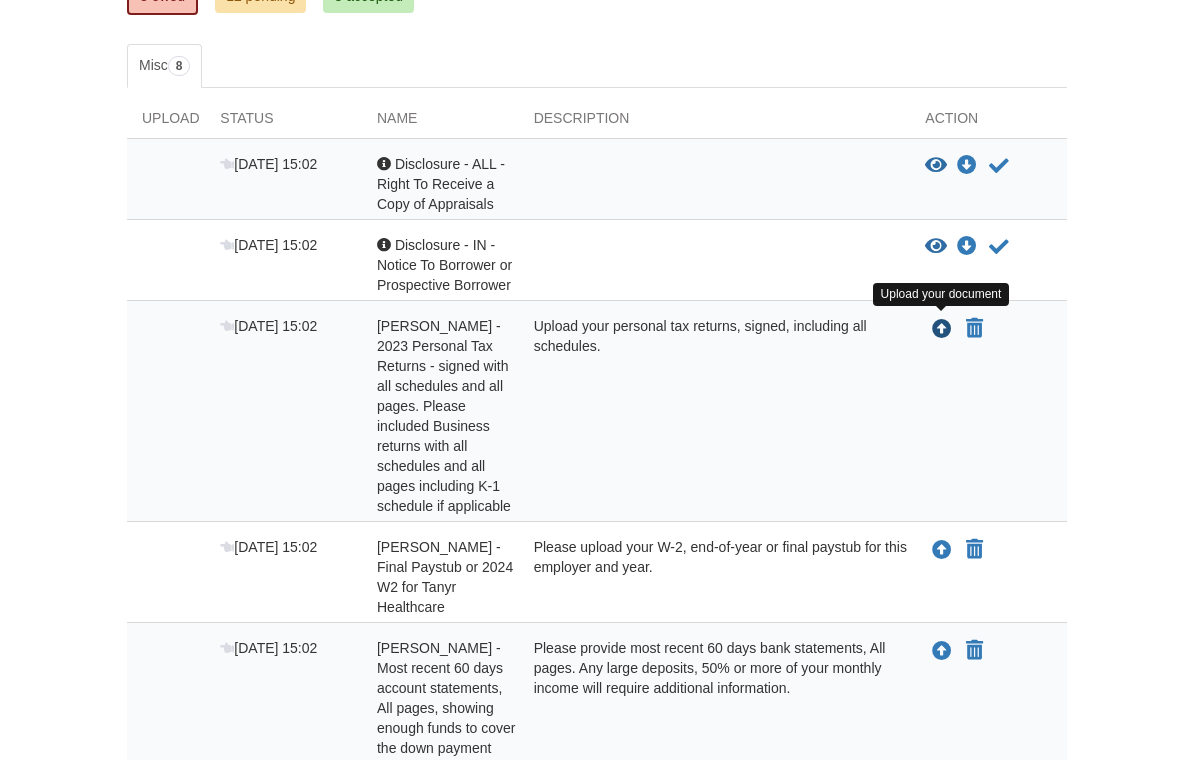 click at bounding box center [942, 330] 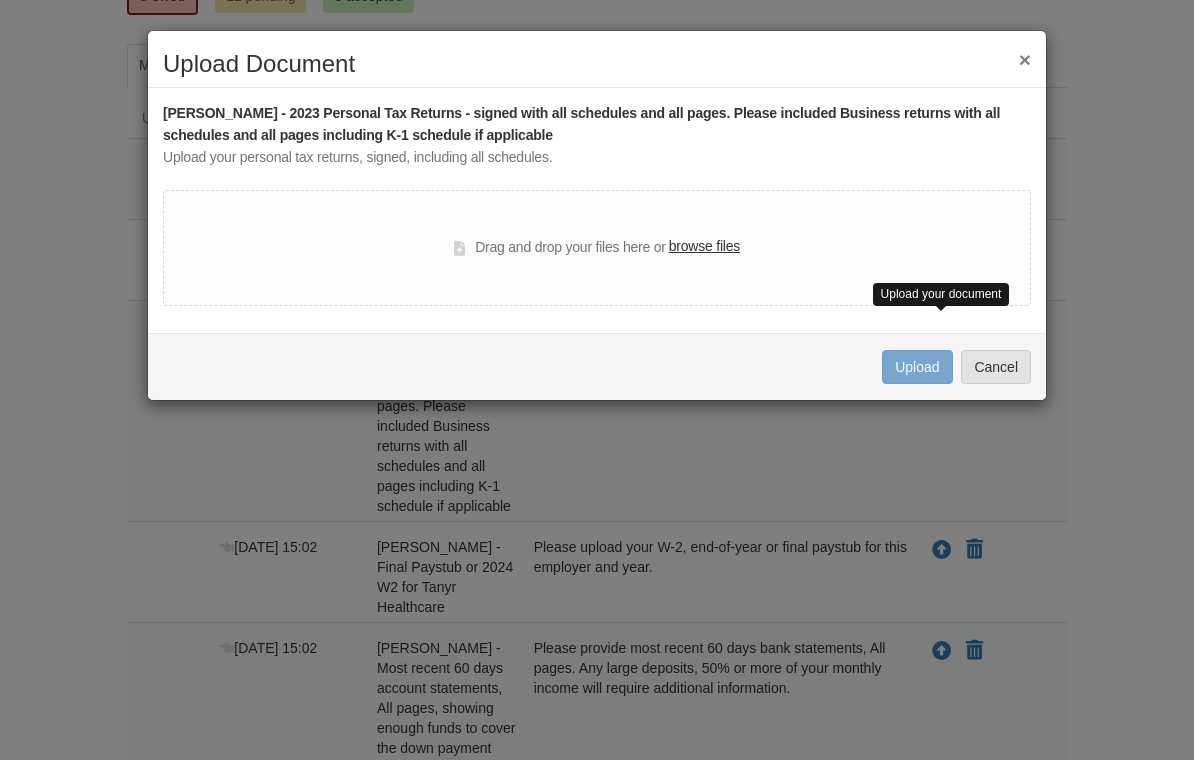 click on "browse files" at bounding box center [704, 247] 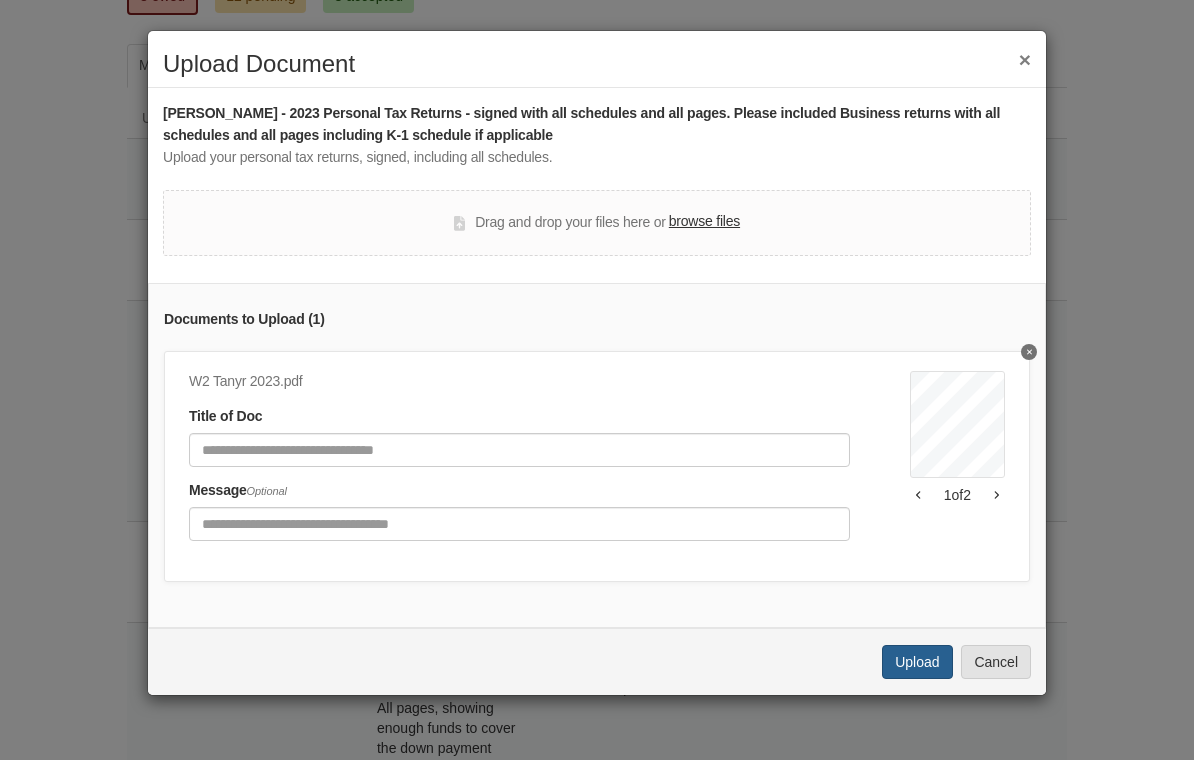click on "Upload" at bounding box center [917, 662] 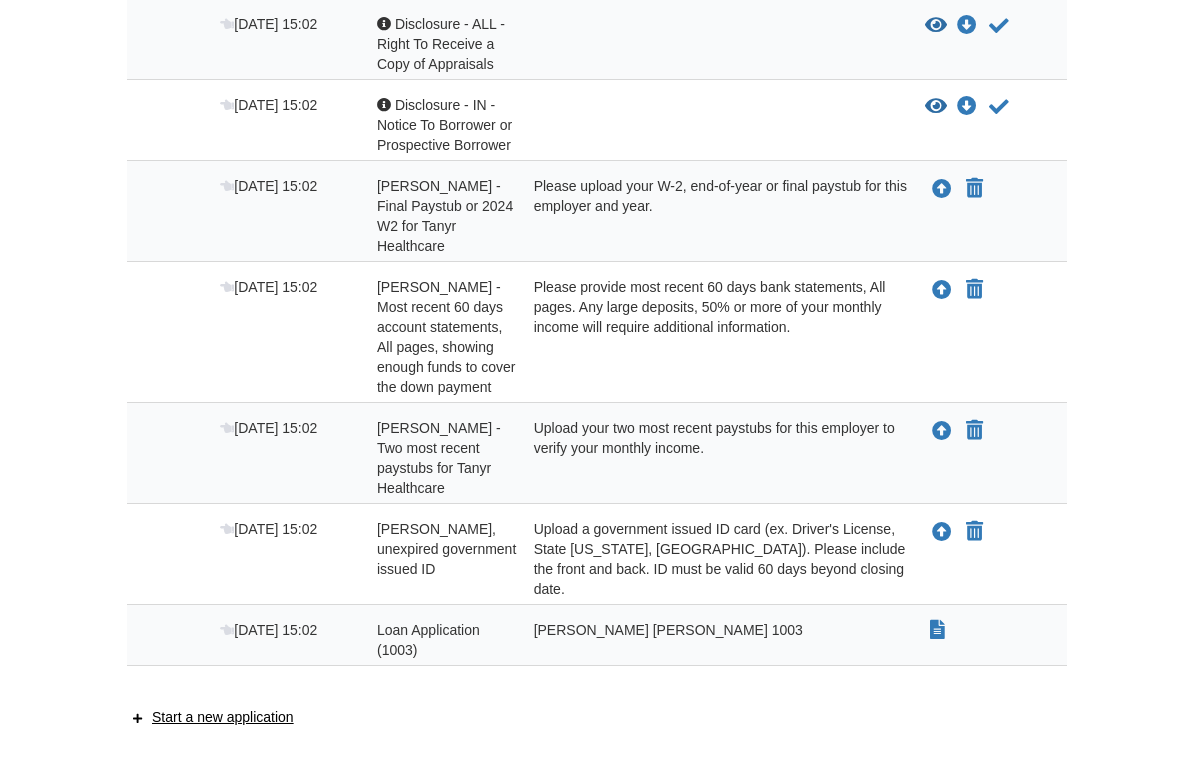 scroll, scrollTop: 529, scrollLeft: 0, axis: vertical 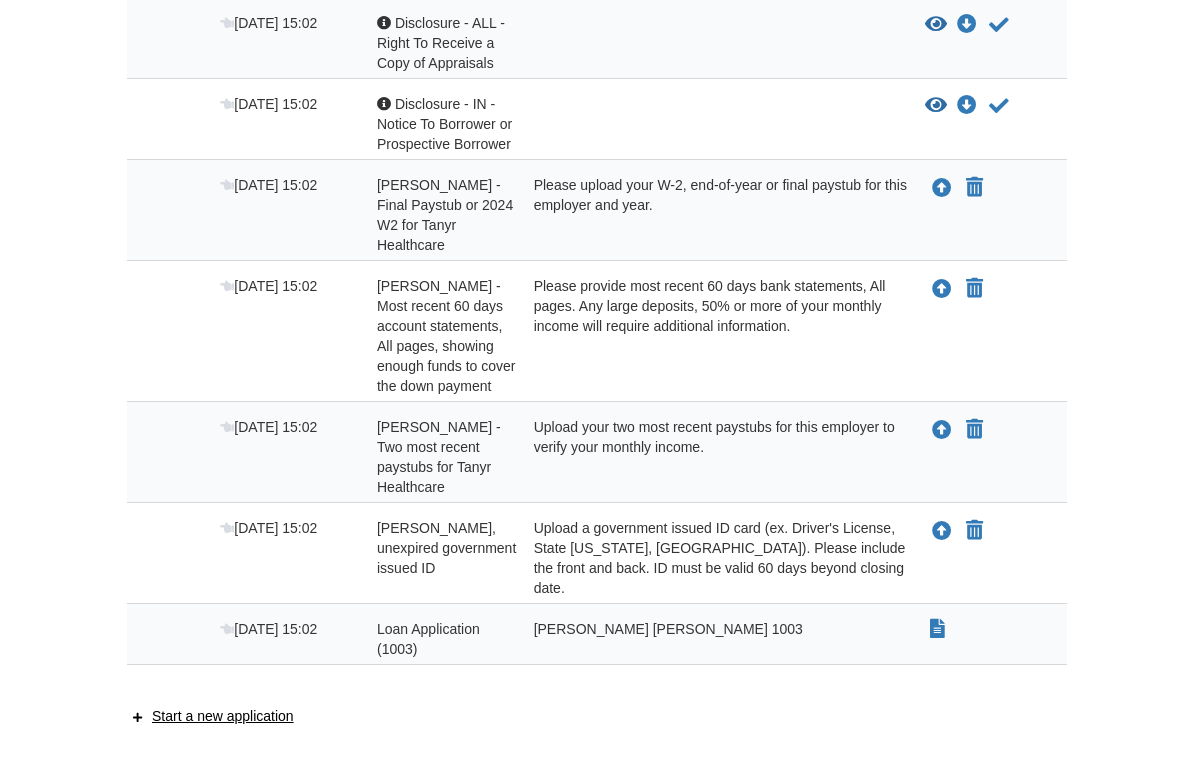 click on "Upload your document
You can declare this document Not Applicable" at bounding box center [988, 458] 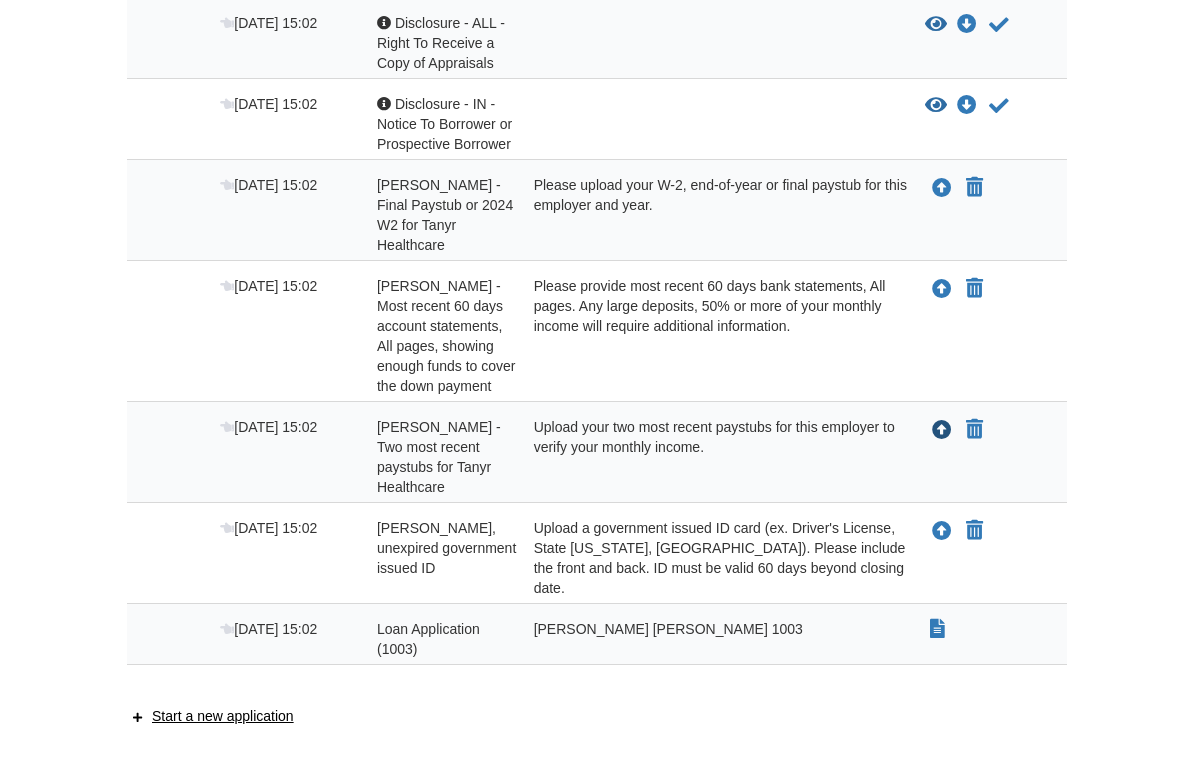 click at bounding box center (942, 432) 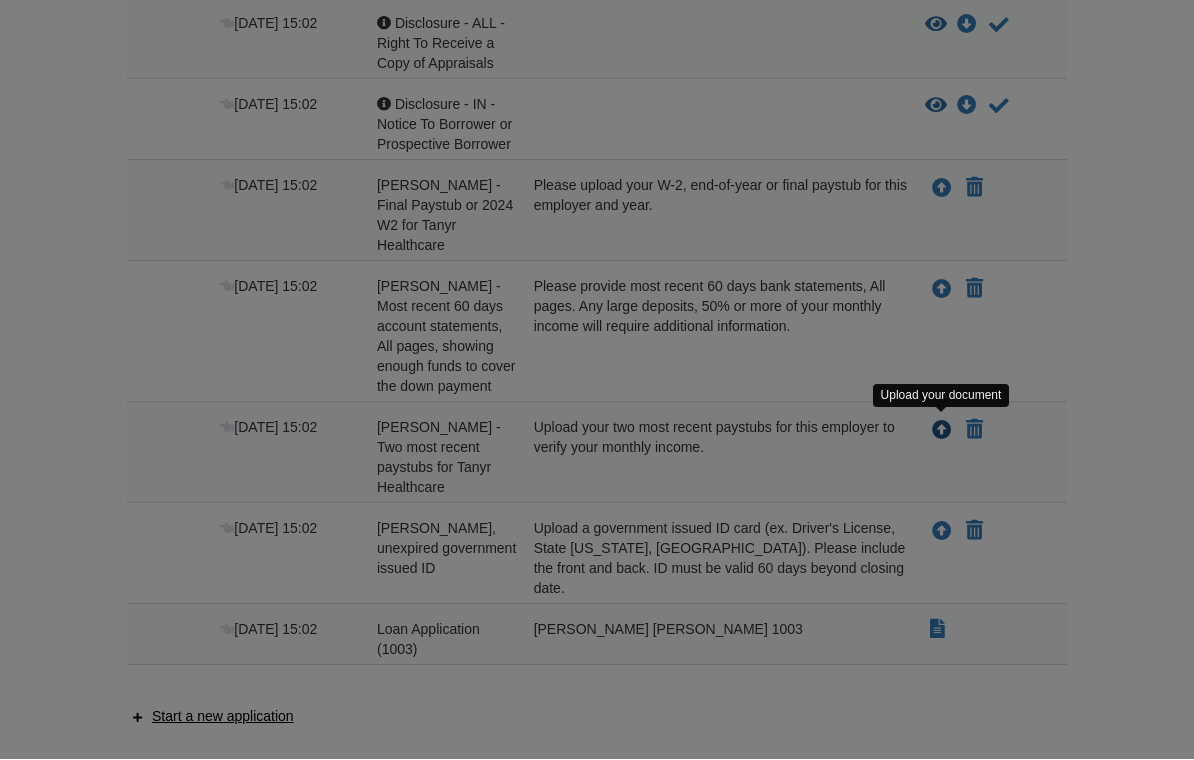 scroll, scrollTop: 530, scrollLeft: 0, axis: vertical 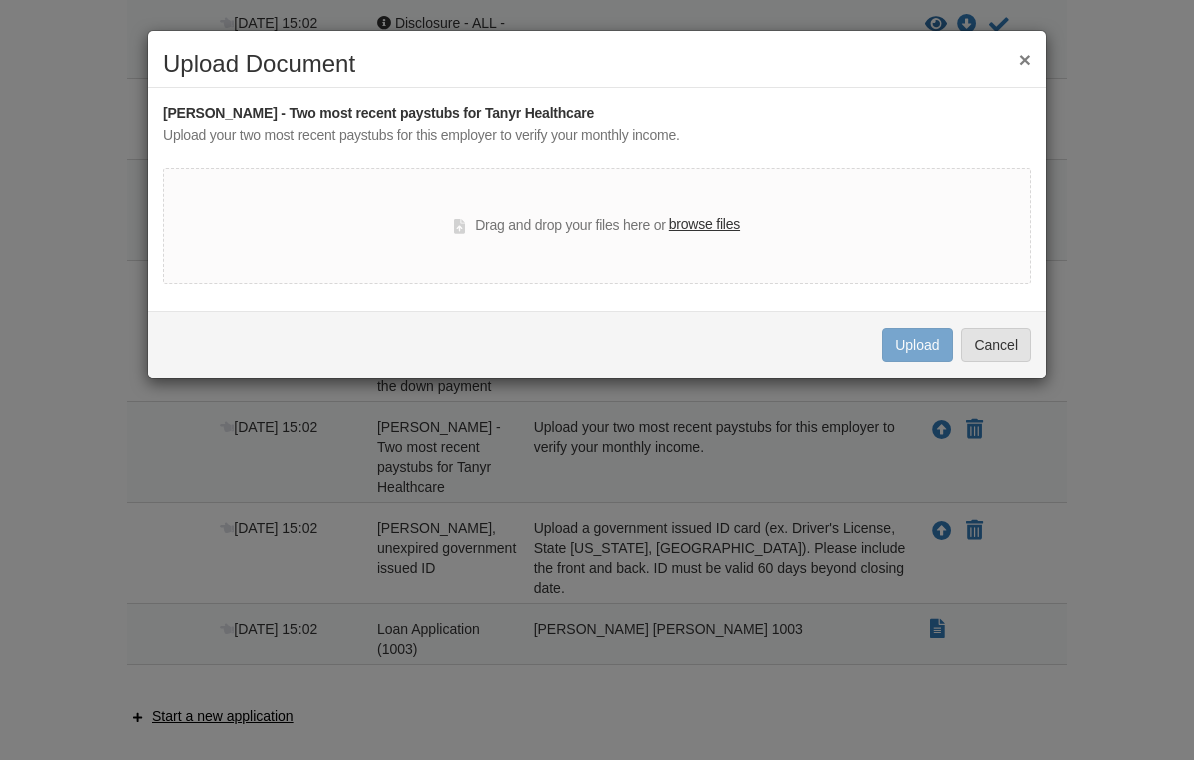 click on "browse files" at bounding box center [704, 225] 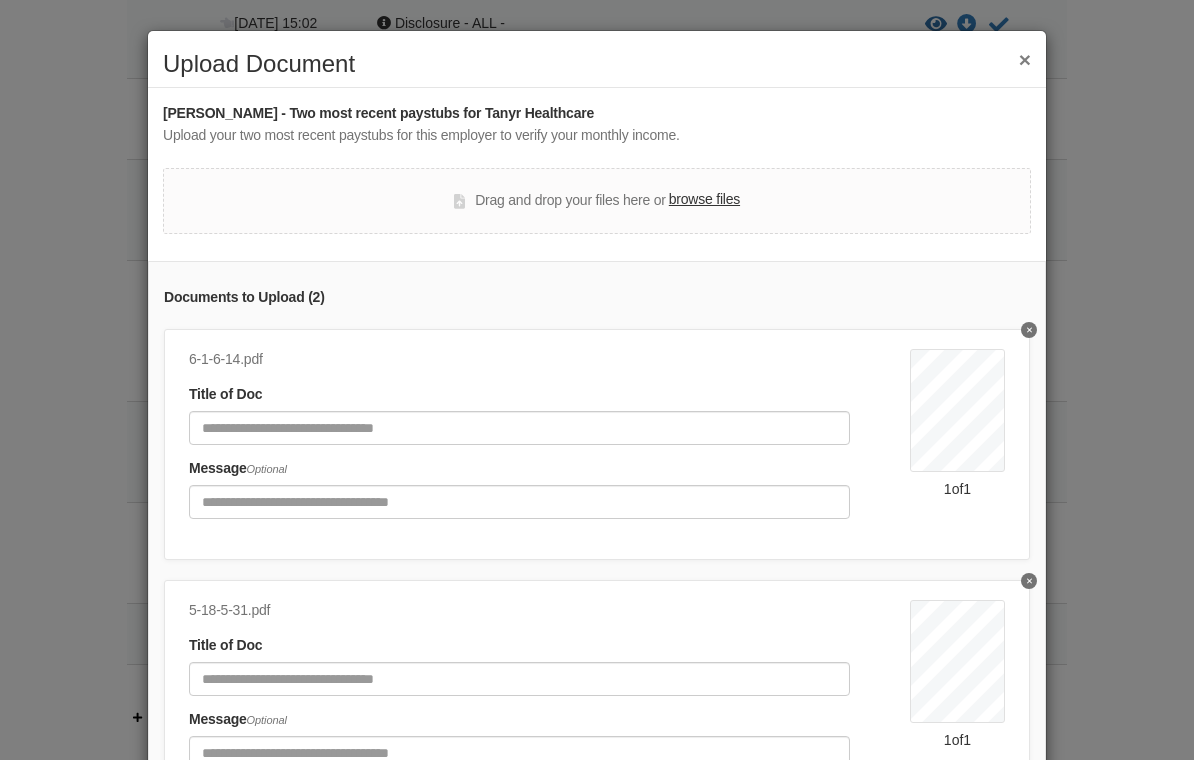 scroll, scrollTop: 0, scrollLeft: 0, axis: both 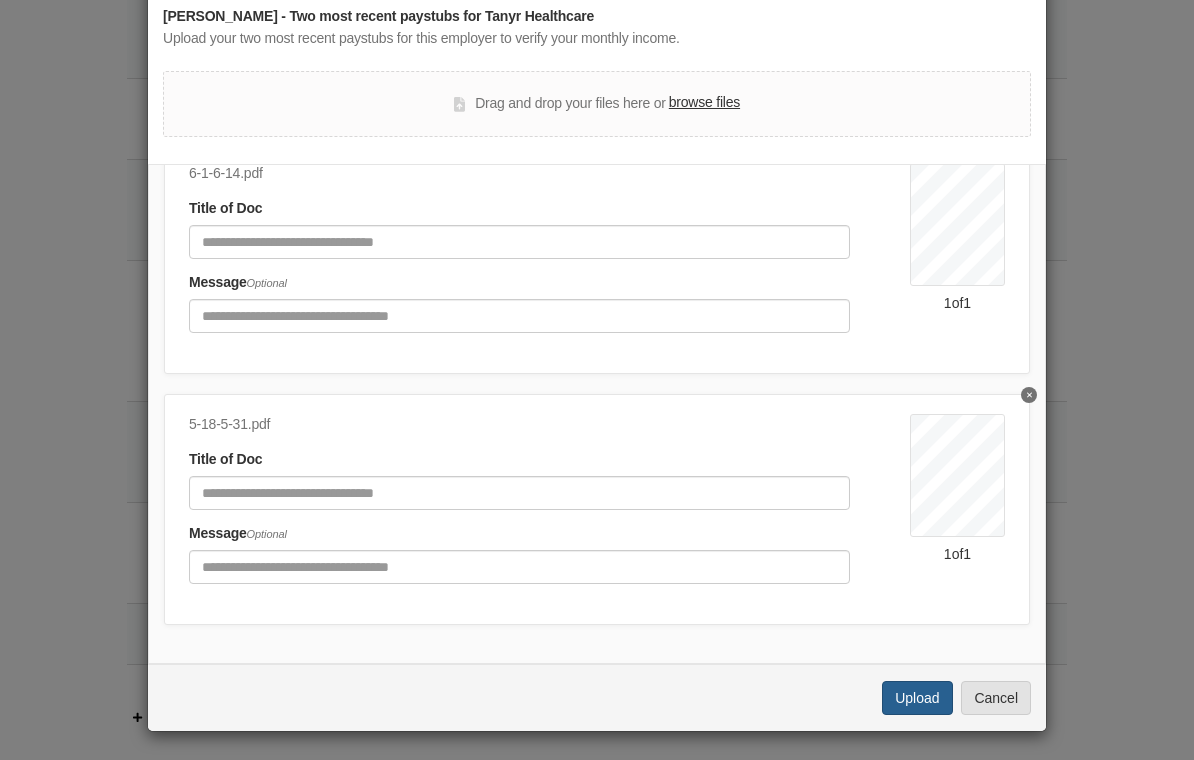 click on "Upload" at bounding box center (917, 698) 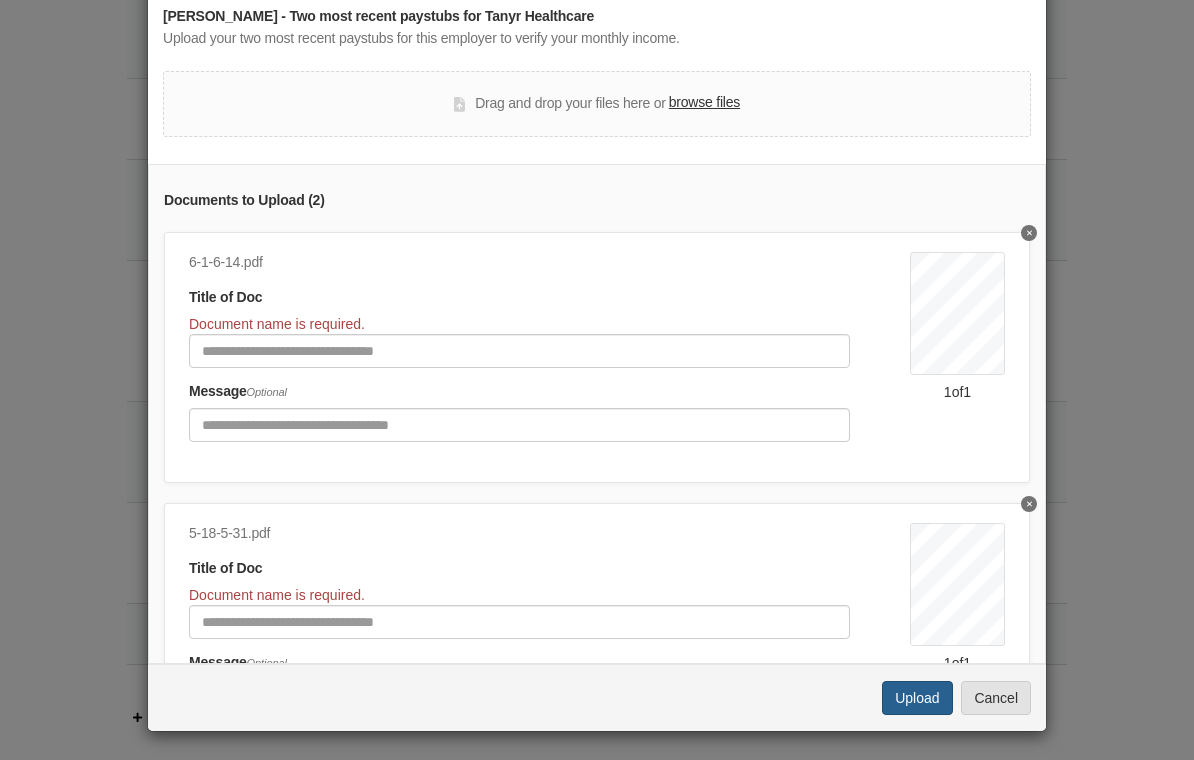 scroll, scrollTop: 0, scrollLeft: 0, axis: both 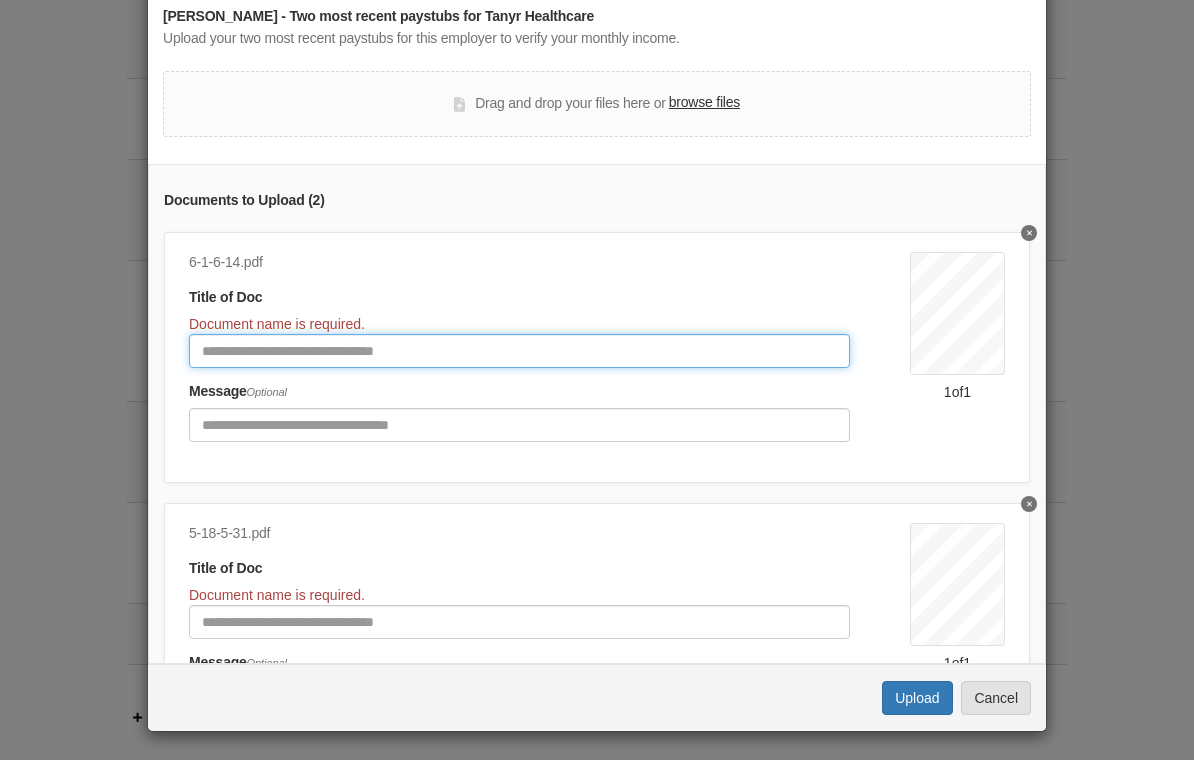 click at bounding box center [519, 351] 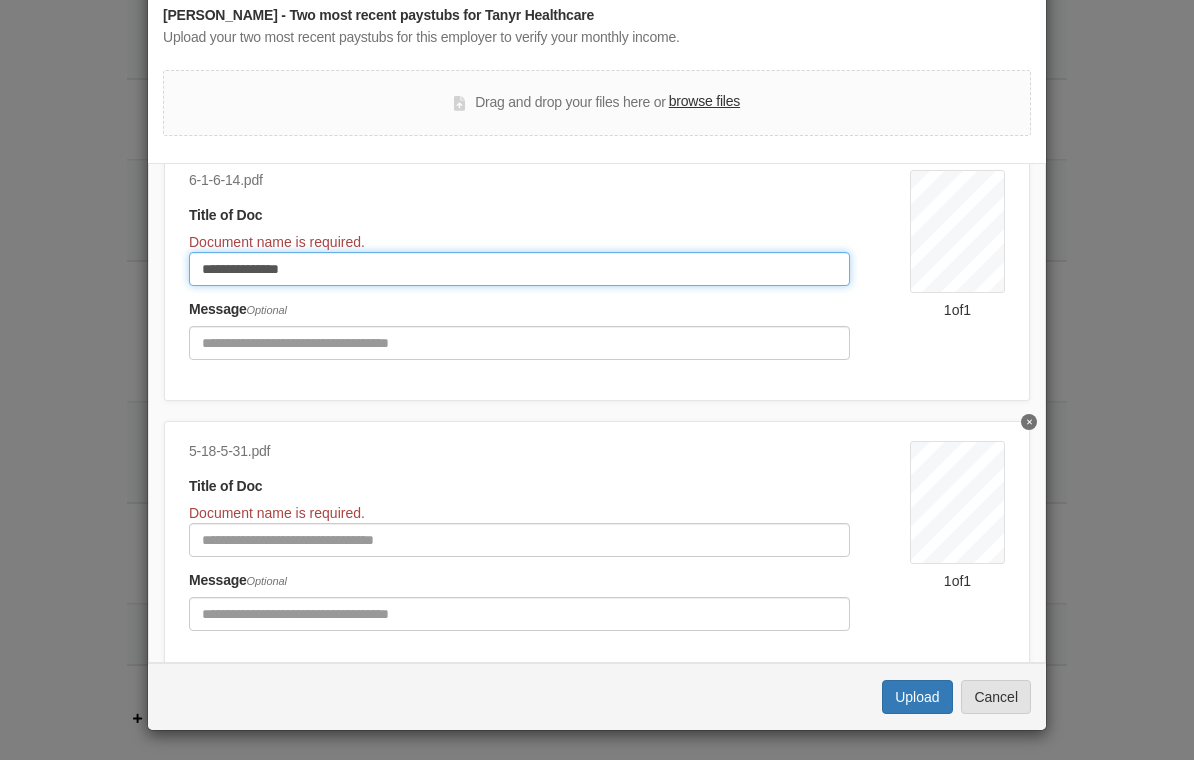 scroll, scrollTop: 79, scrollLeft: 0, axis: vertical 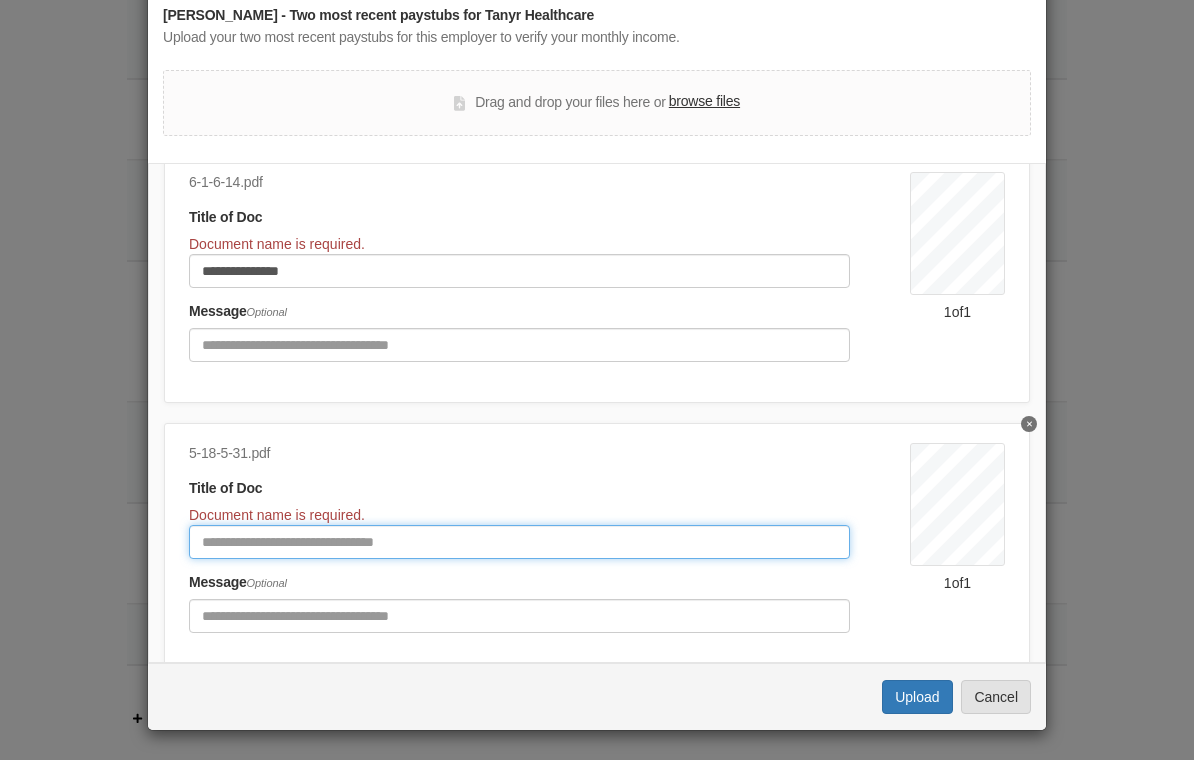click at bounding box center (519, 543) 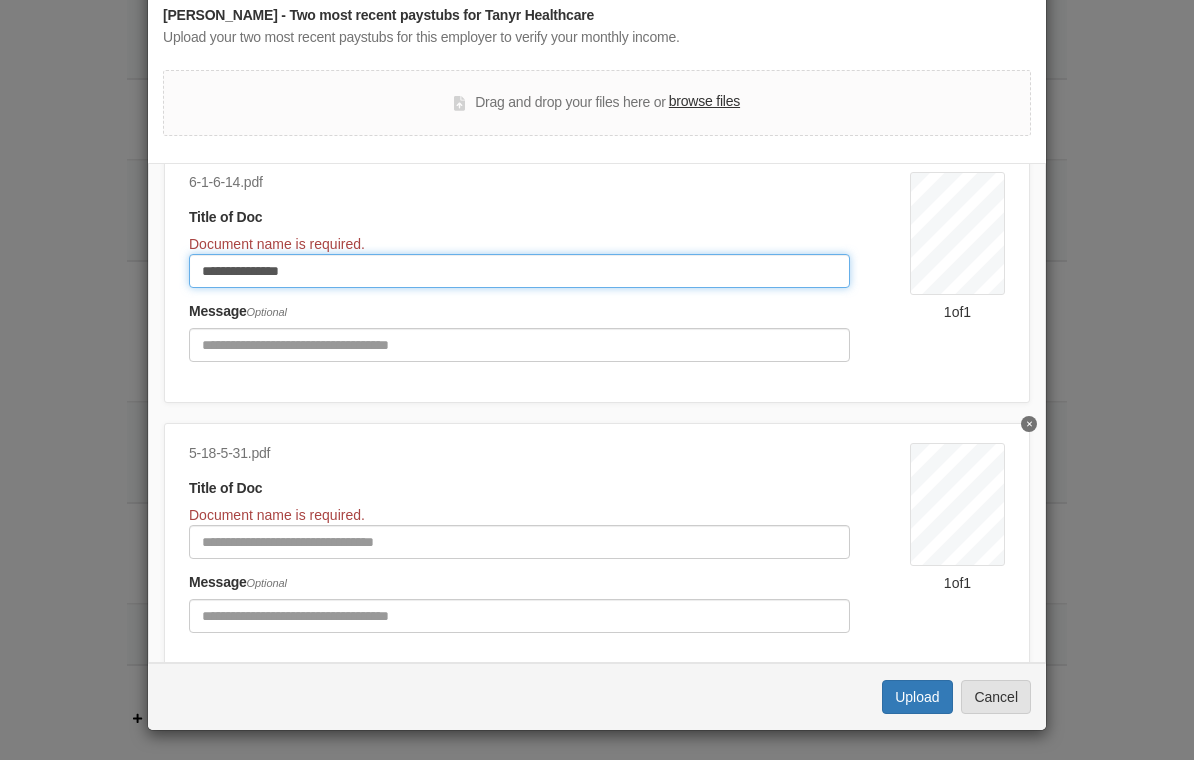 click on "**********" at bounding box center (519, 272) 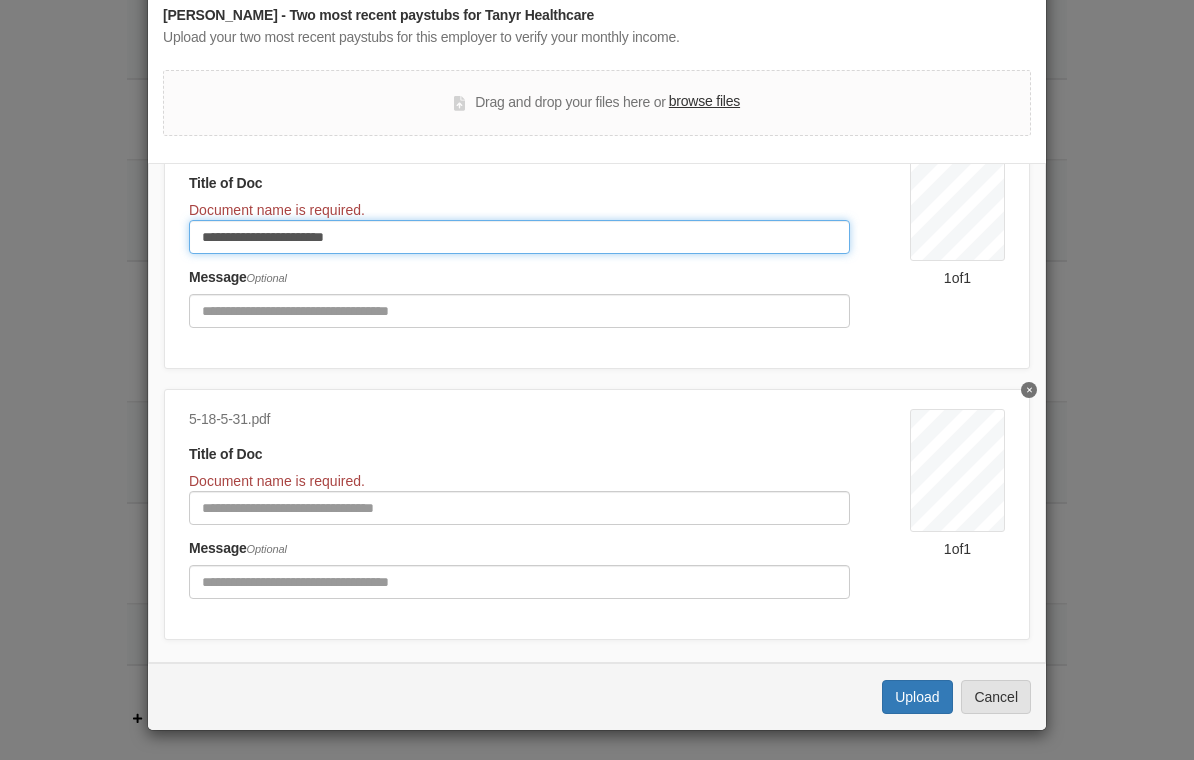 scroll, scrollTop: 114, scrollLeft: 0, axis: vertical 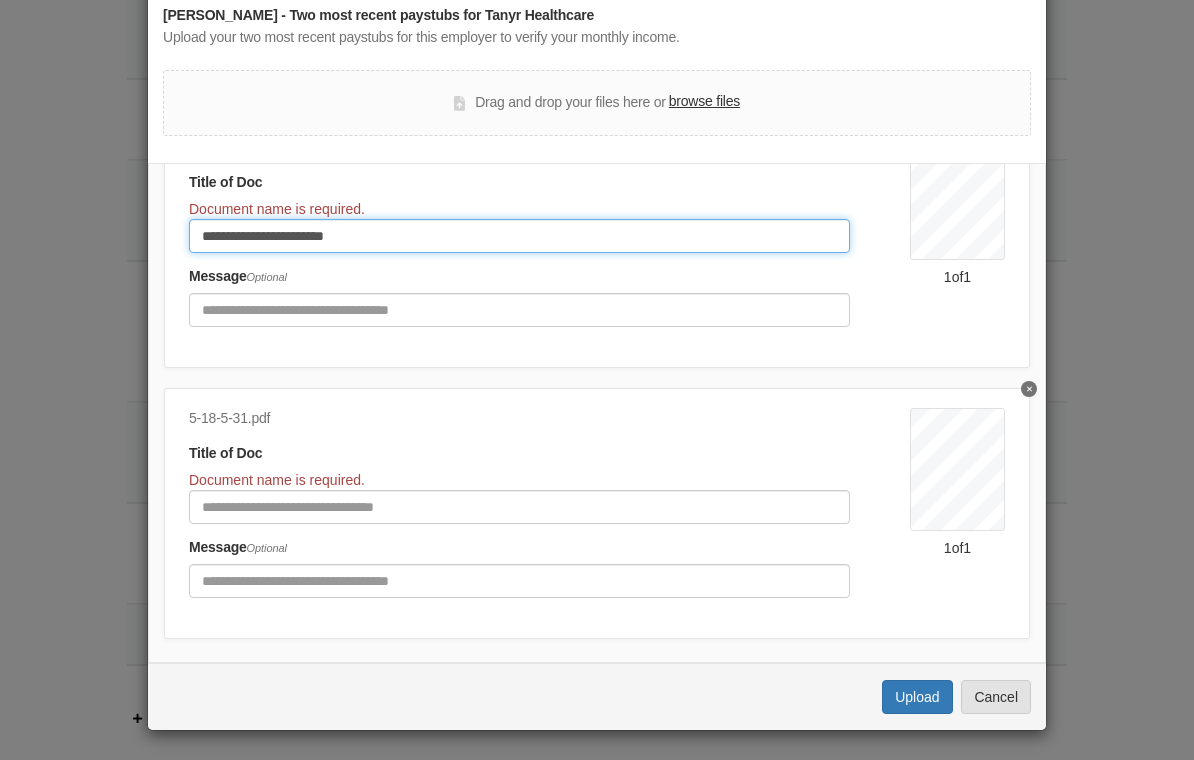 type on "**********" 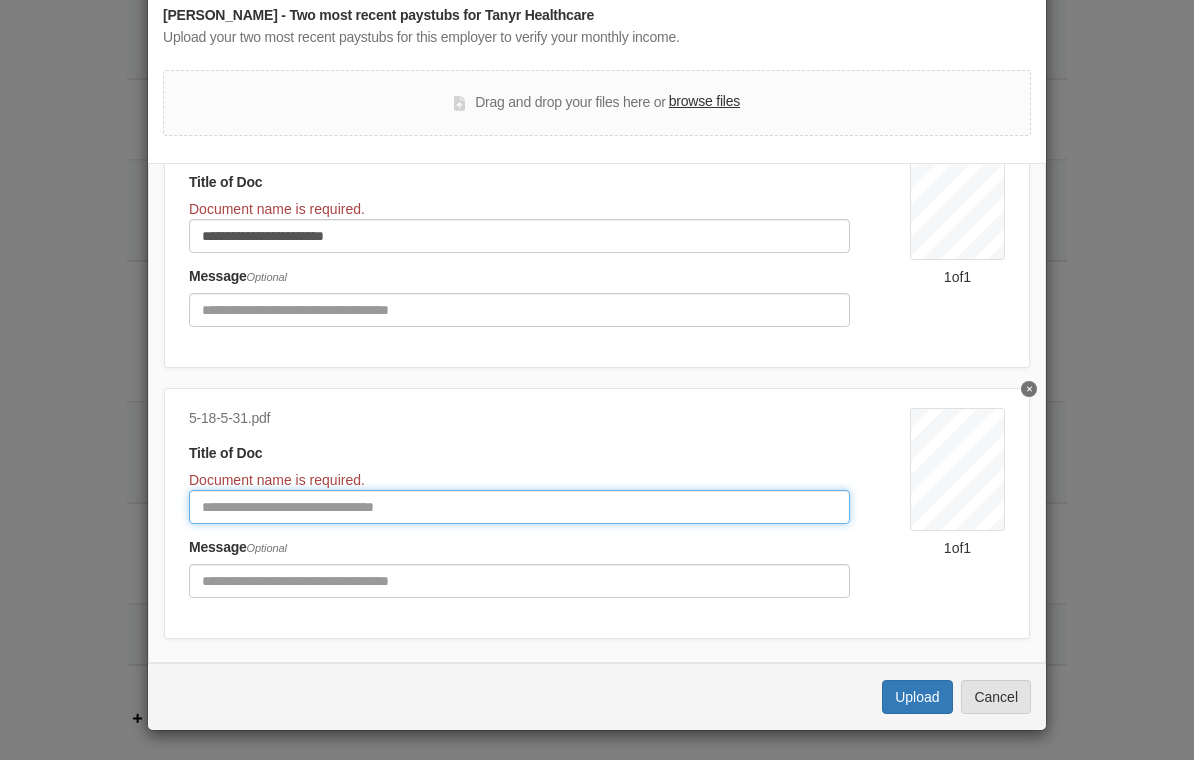 click at bounding box center [519, 508] 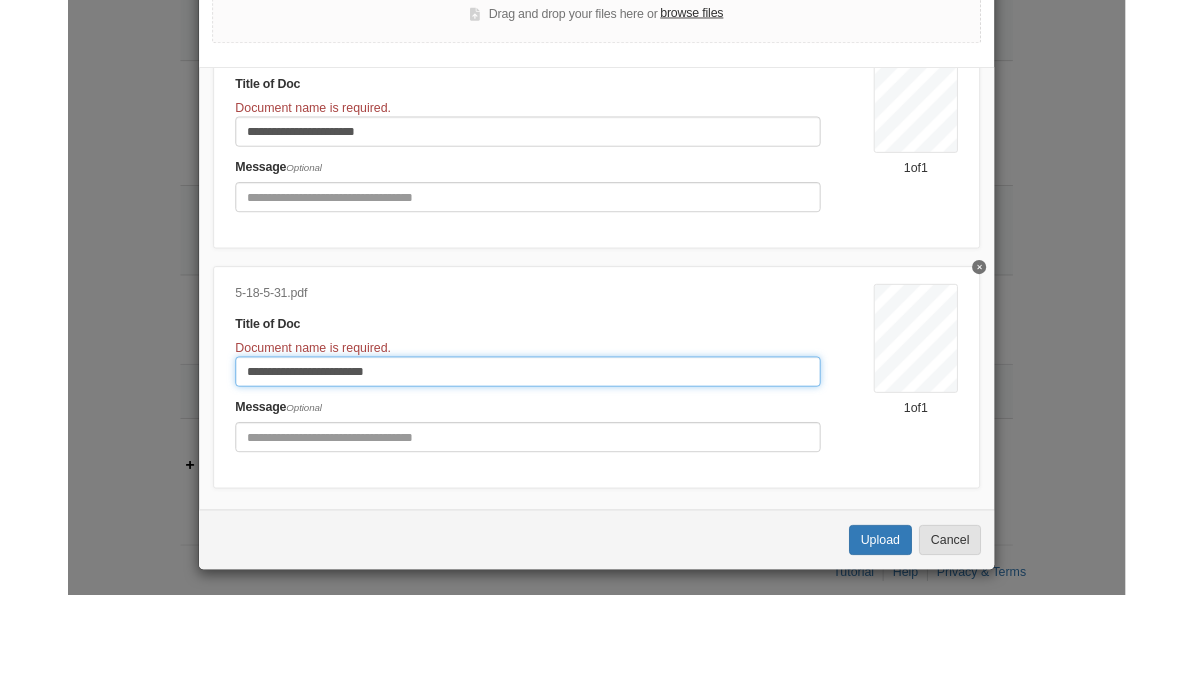 scroll, scrollTop: 722, scrollLeft: 0, axis: vertical 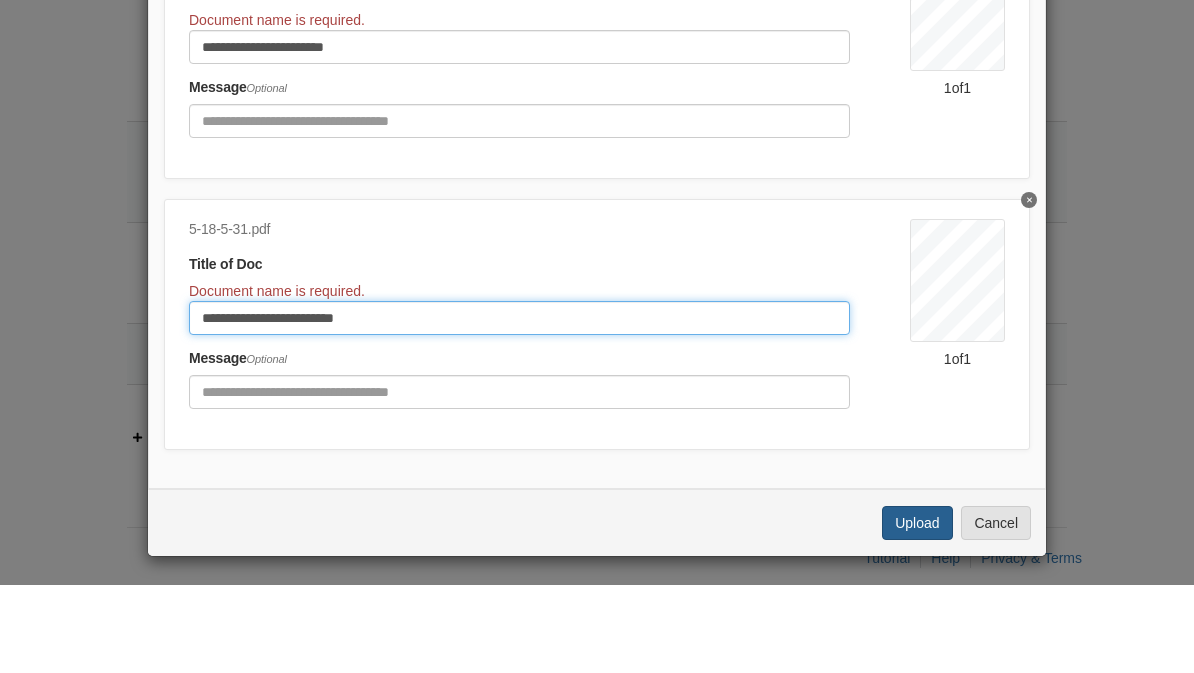 type on "**********" 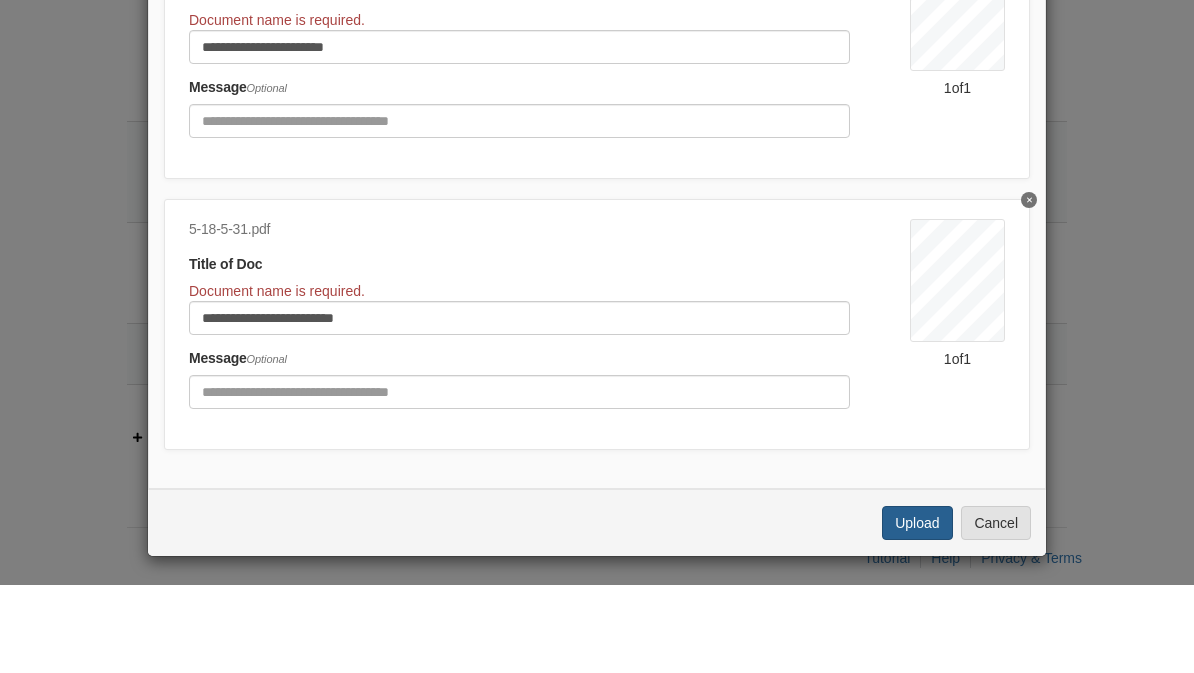 click on "Upload" at bounding box center (917, 611) 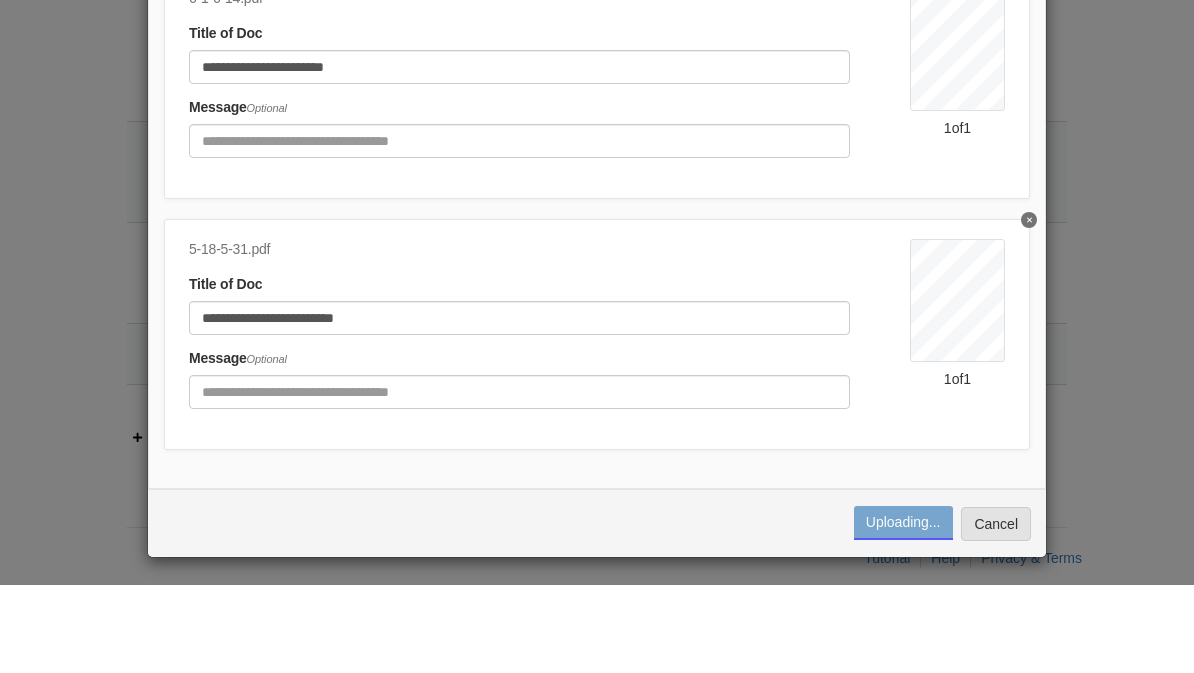 scroll, scrollTop: 721, scrollLeft: 0, axis: vertical 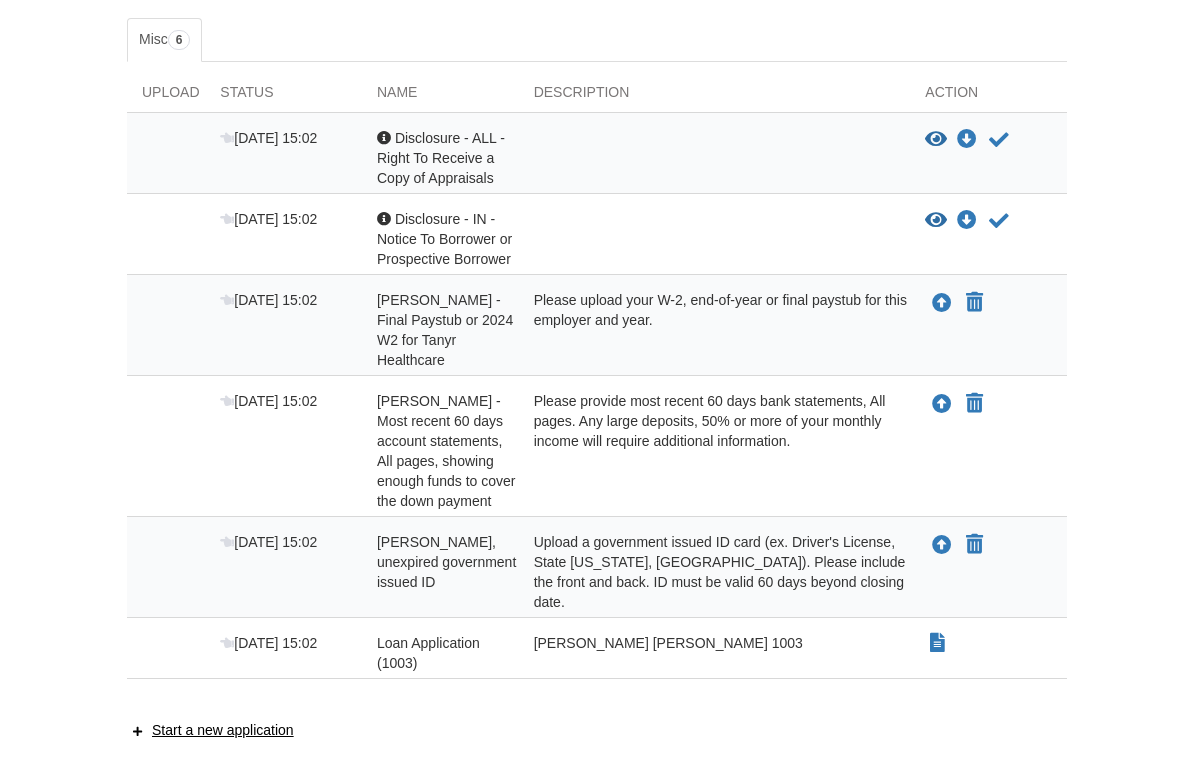 click on "Upload your document
You can declare this document Not Applicable" at bounding box center [988, 573] 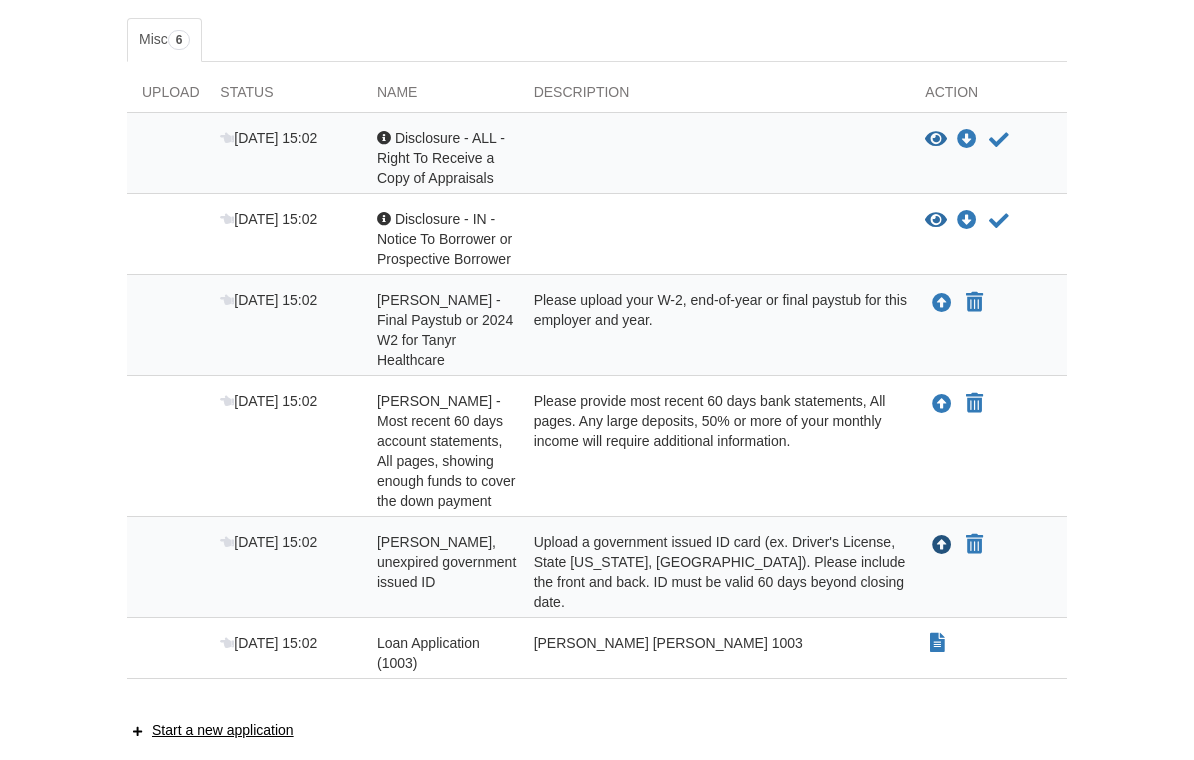 click at bounding box center [942, 547] 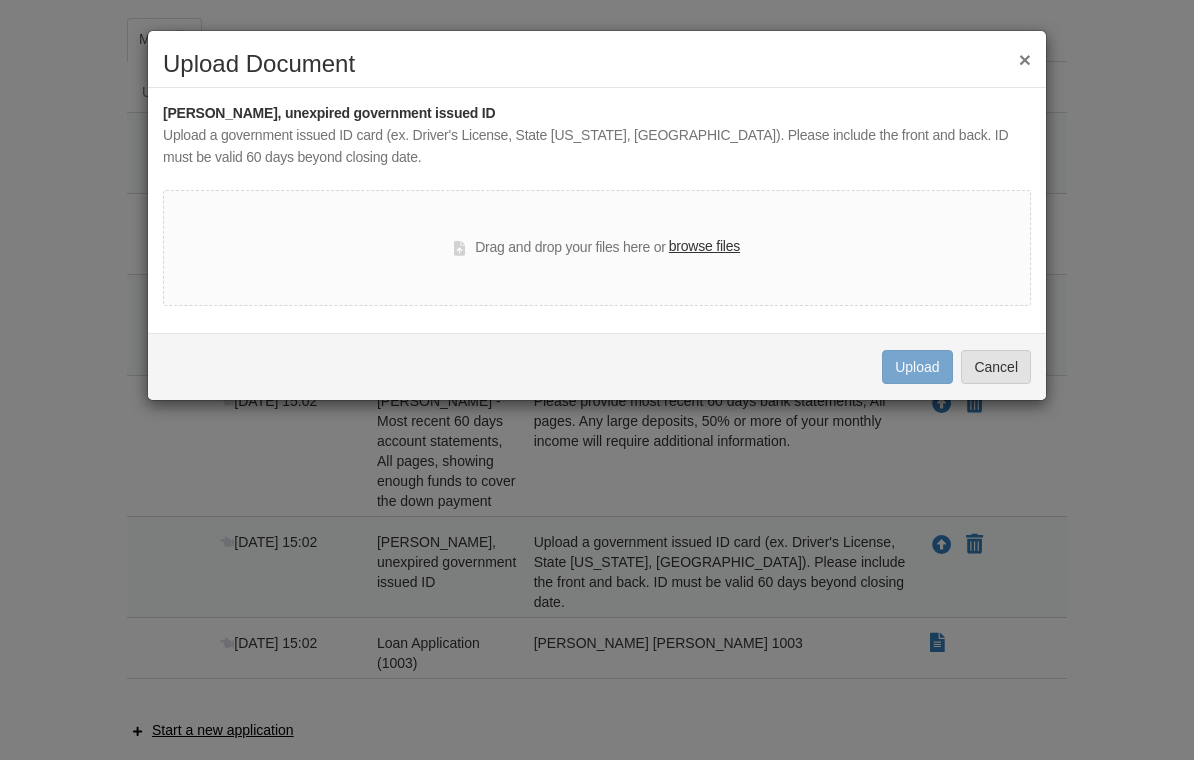 click on "browse files" at bounding box center [704, 247] 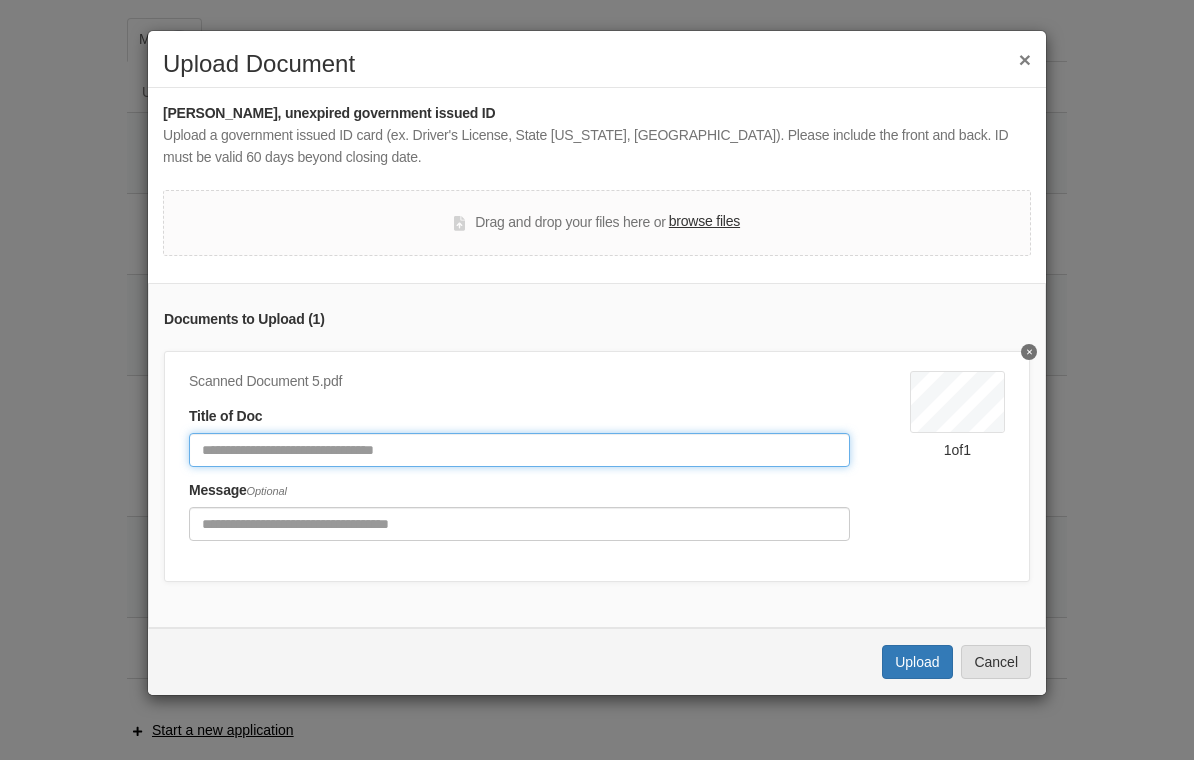 click 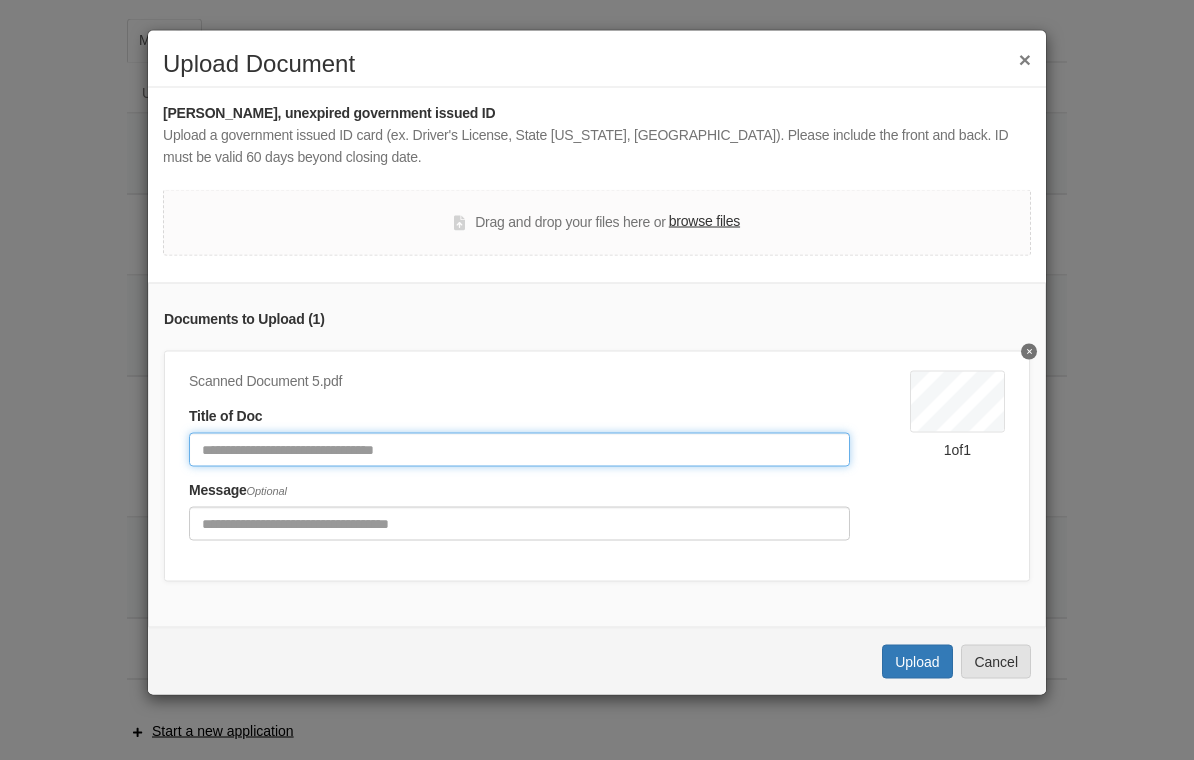 type on "*" 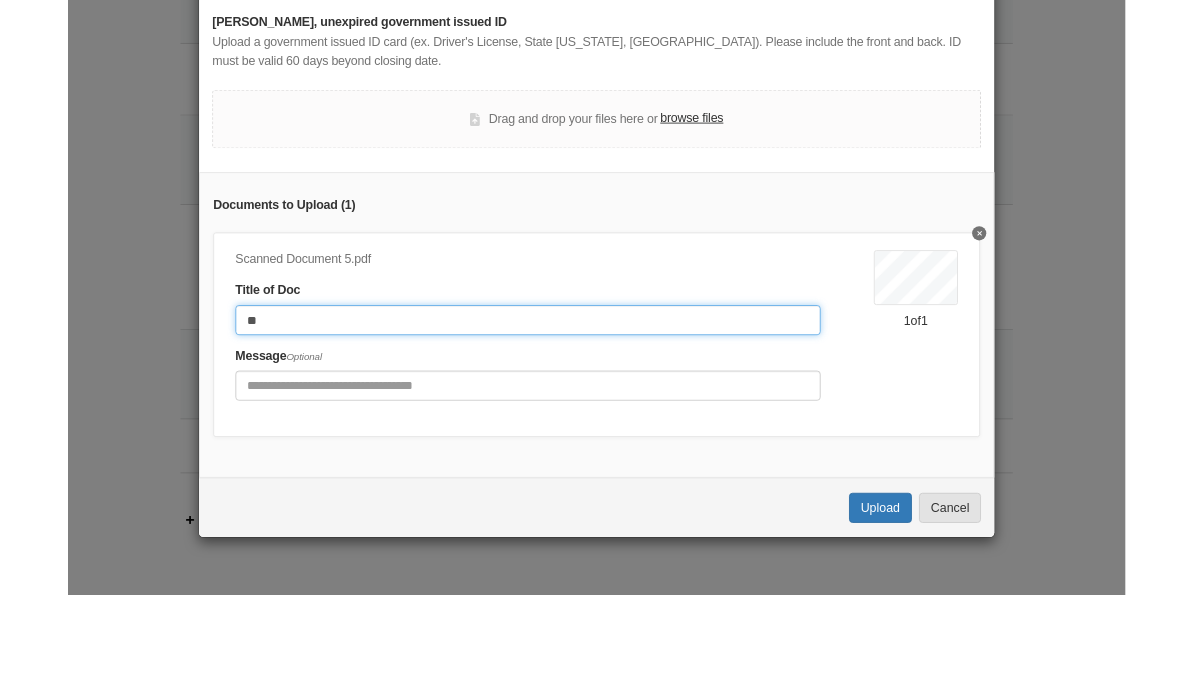 scroll, scrollTop: 478, scrollLeft: 0, axis: vertical 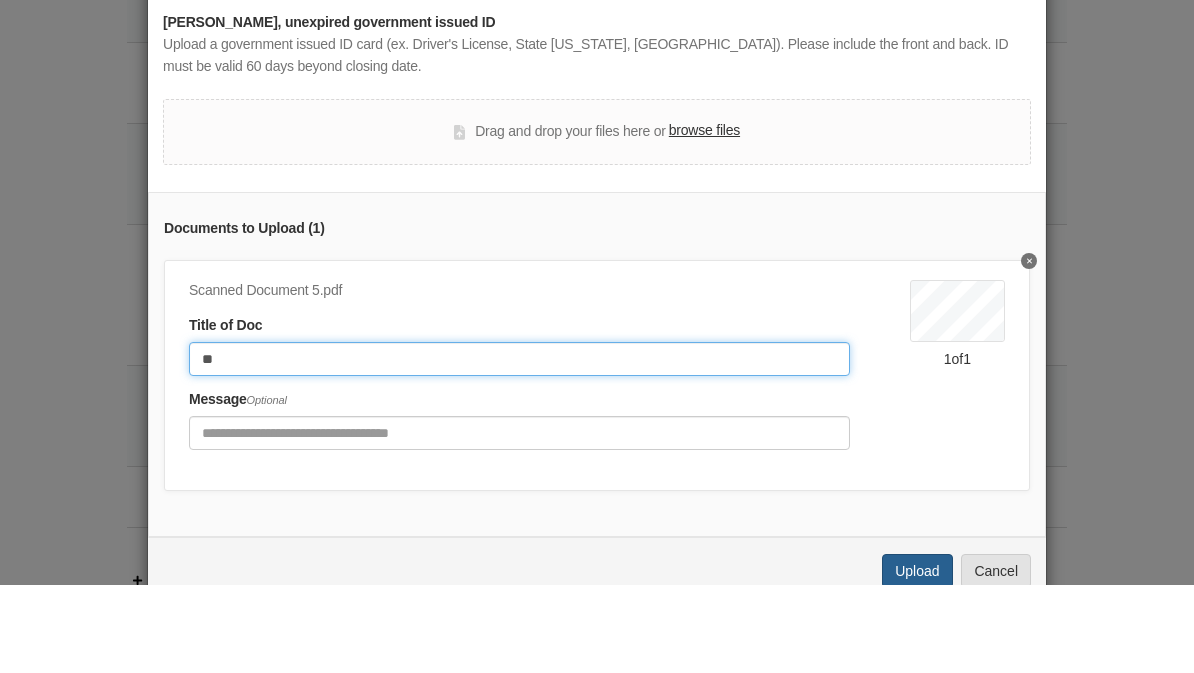 type on "**" 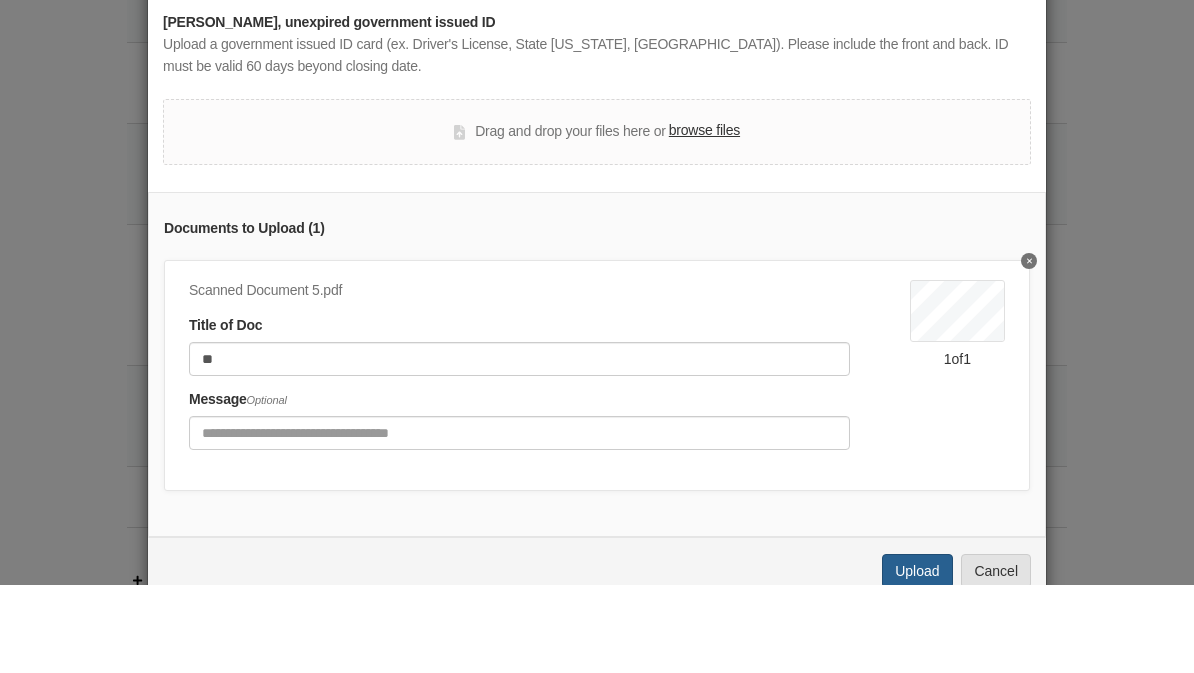 click on "Upload" at bounding box center (917, 659) 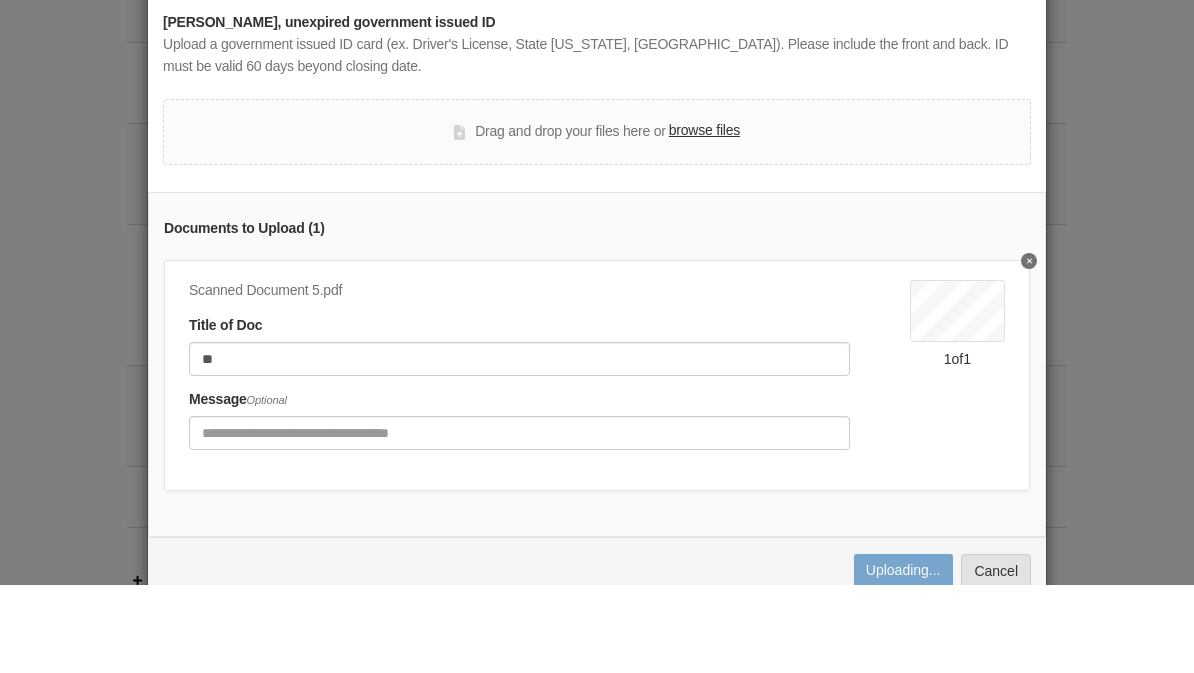 scroll, scrollTop: 566, scrollLeft: 0, axis: vertical 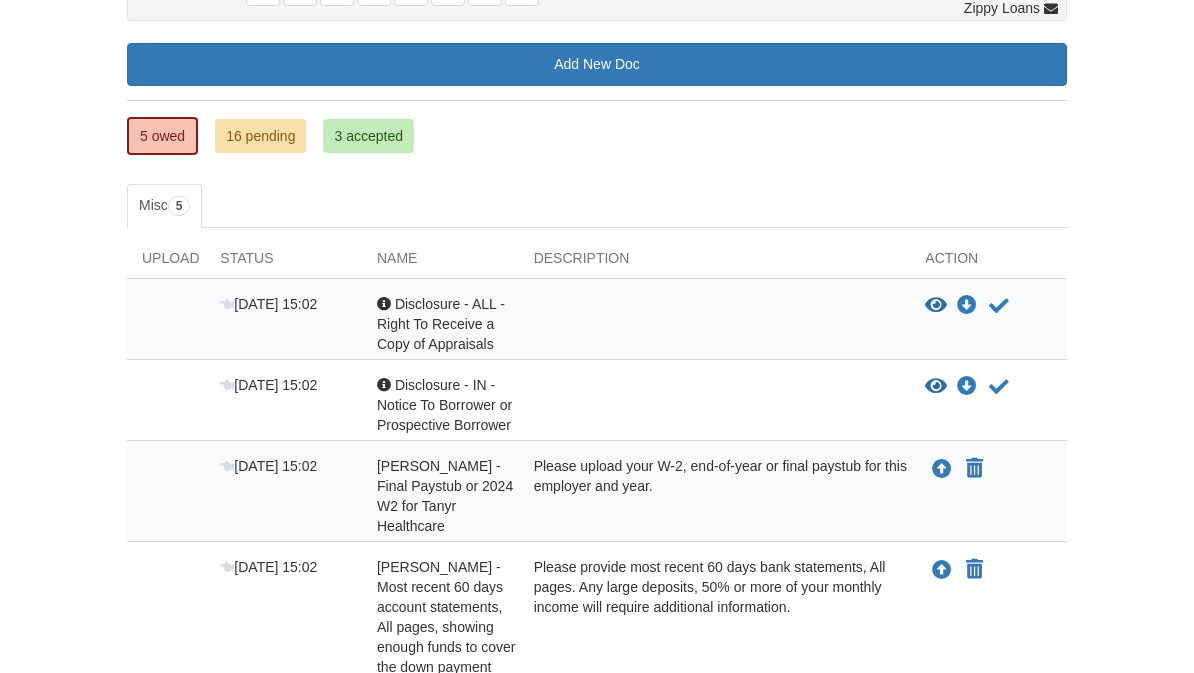 click at bounding box center (715, 324) 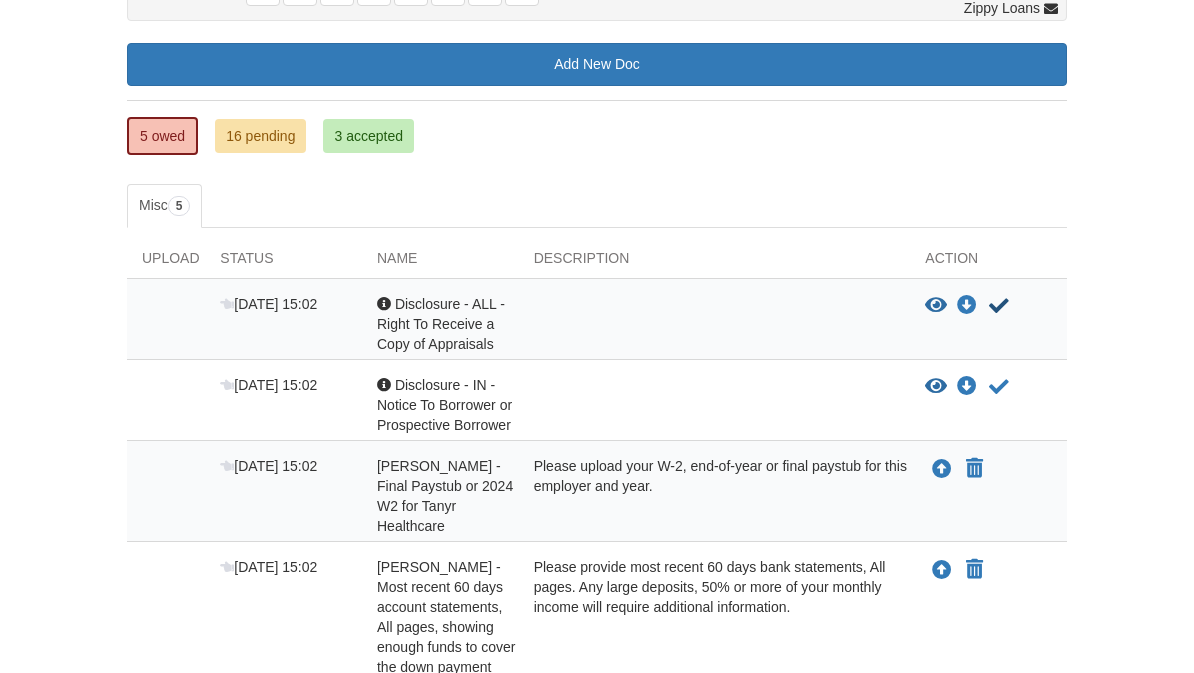 click at bounding box center (999, 306) 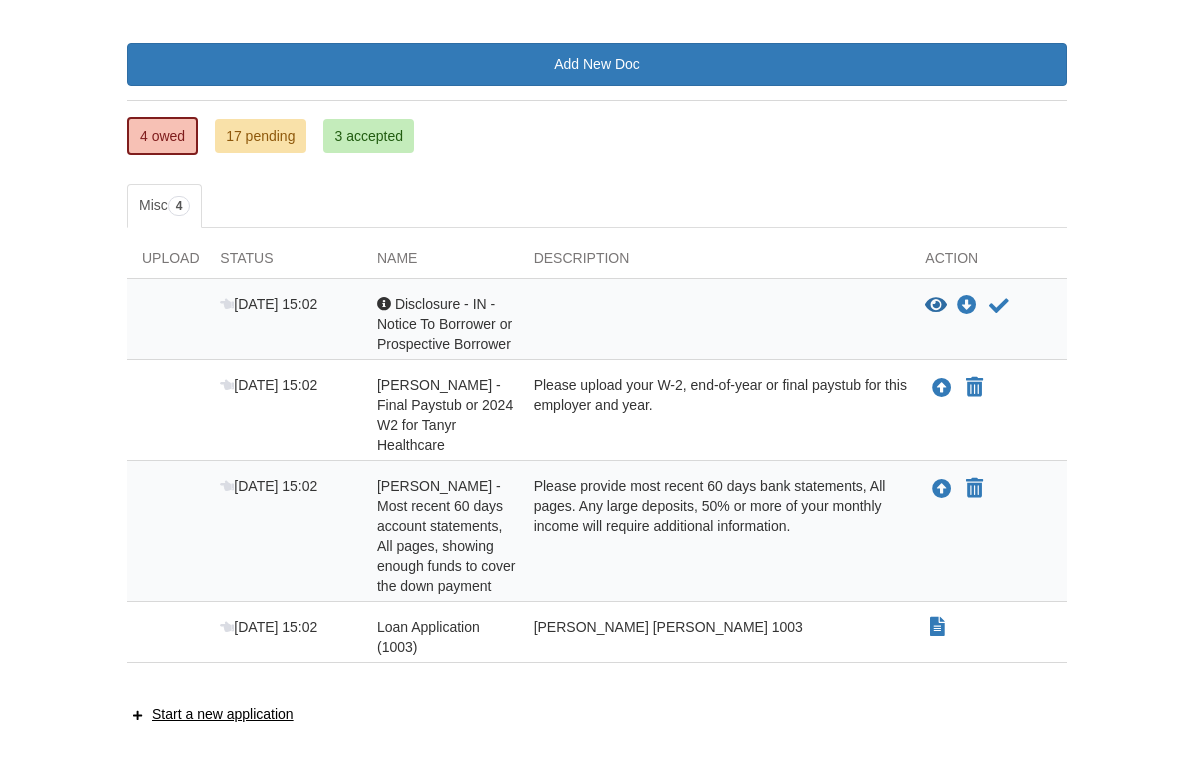 scroll, scrollTop: 222, scrollLeft: 0, axis: vertical 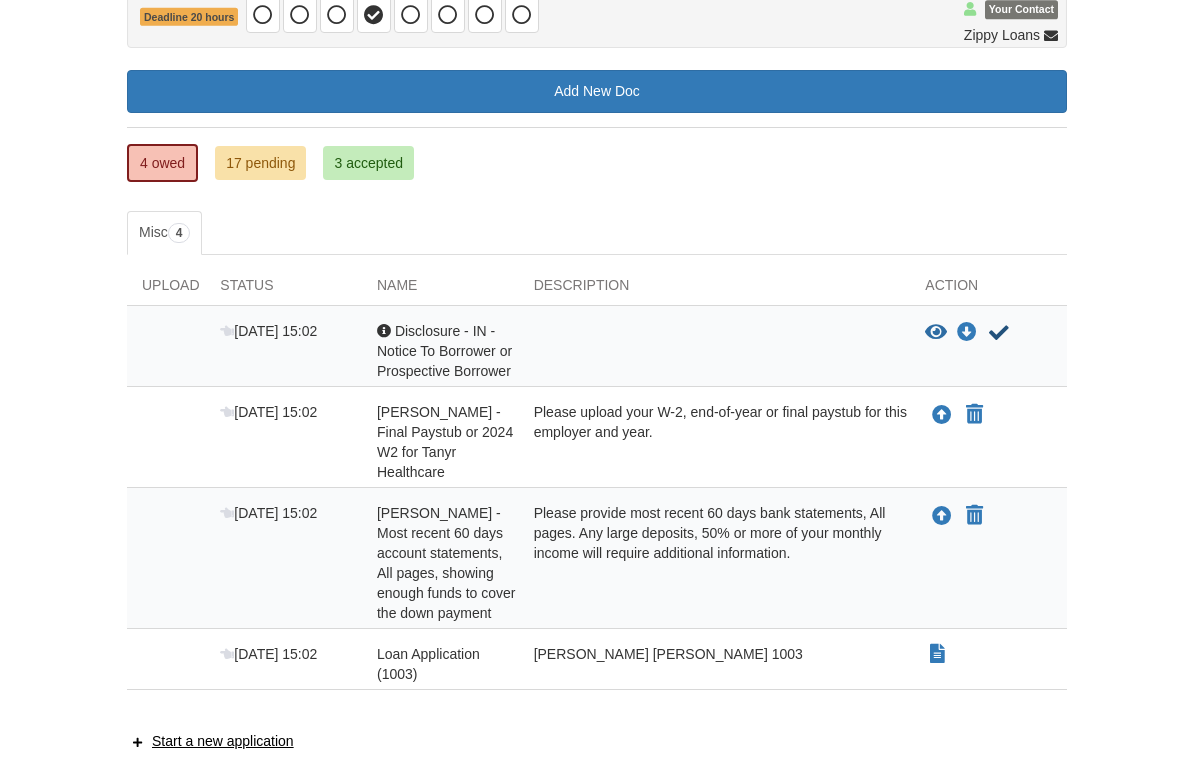 click at bounding box center [999, 333] 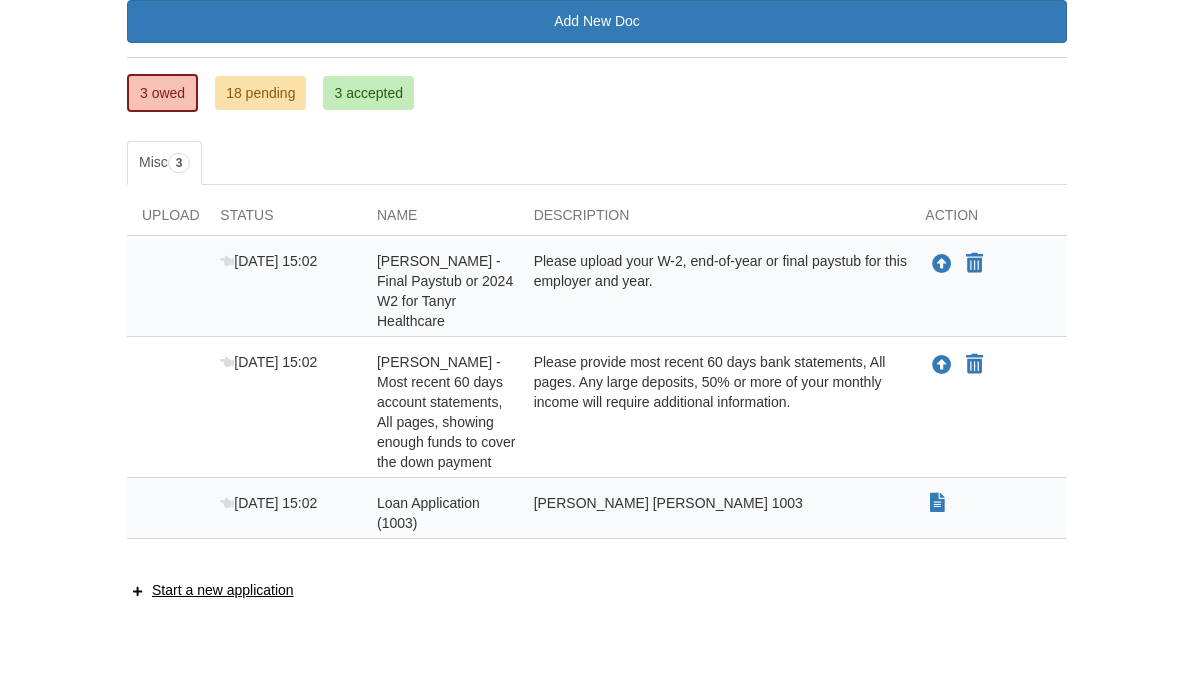 scroll, scrollTop: 377, scrollLeft: 0, axis: vertical 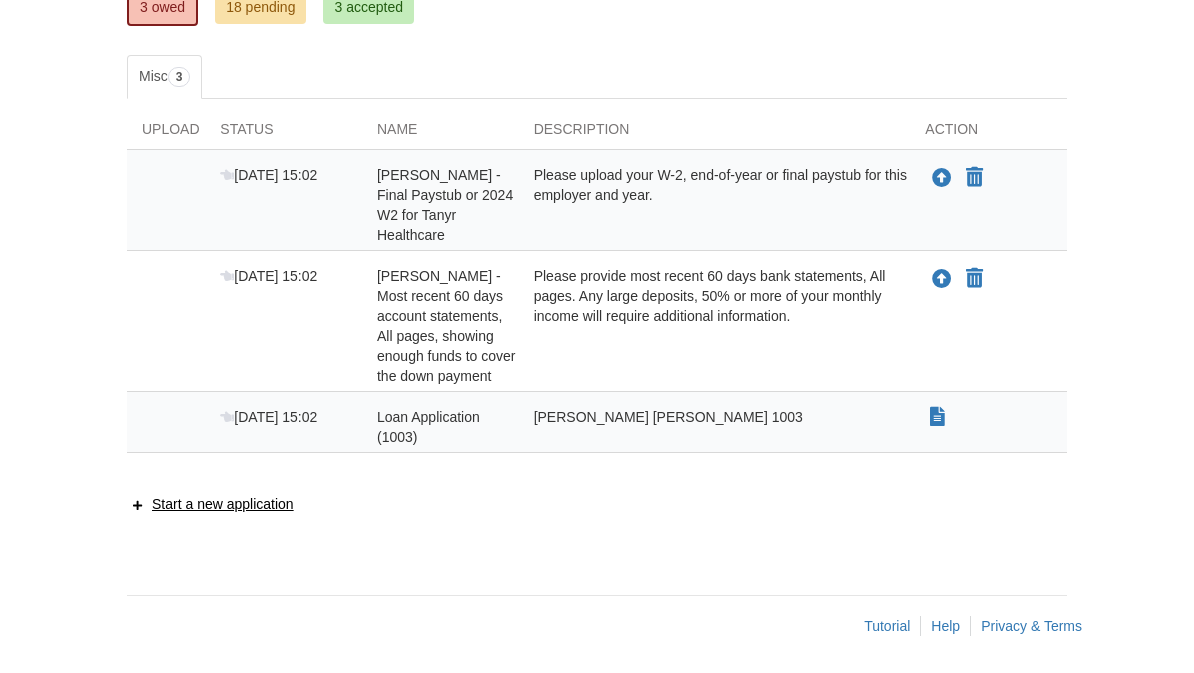 click on "[PERSON_NAME] [PERSON_NAME] 1003" at bounding box center [715, 428] 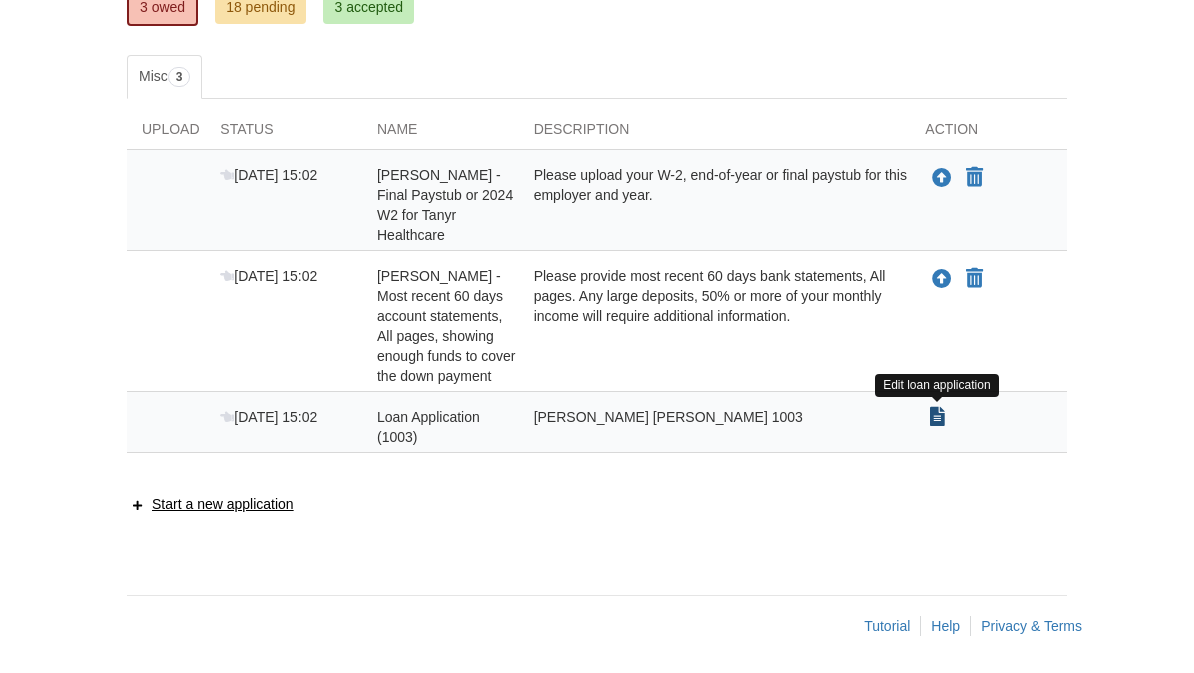 click at bounding box center [937, 418] 